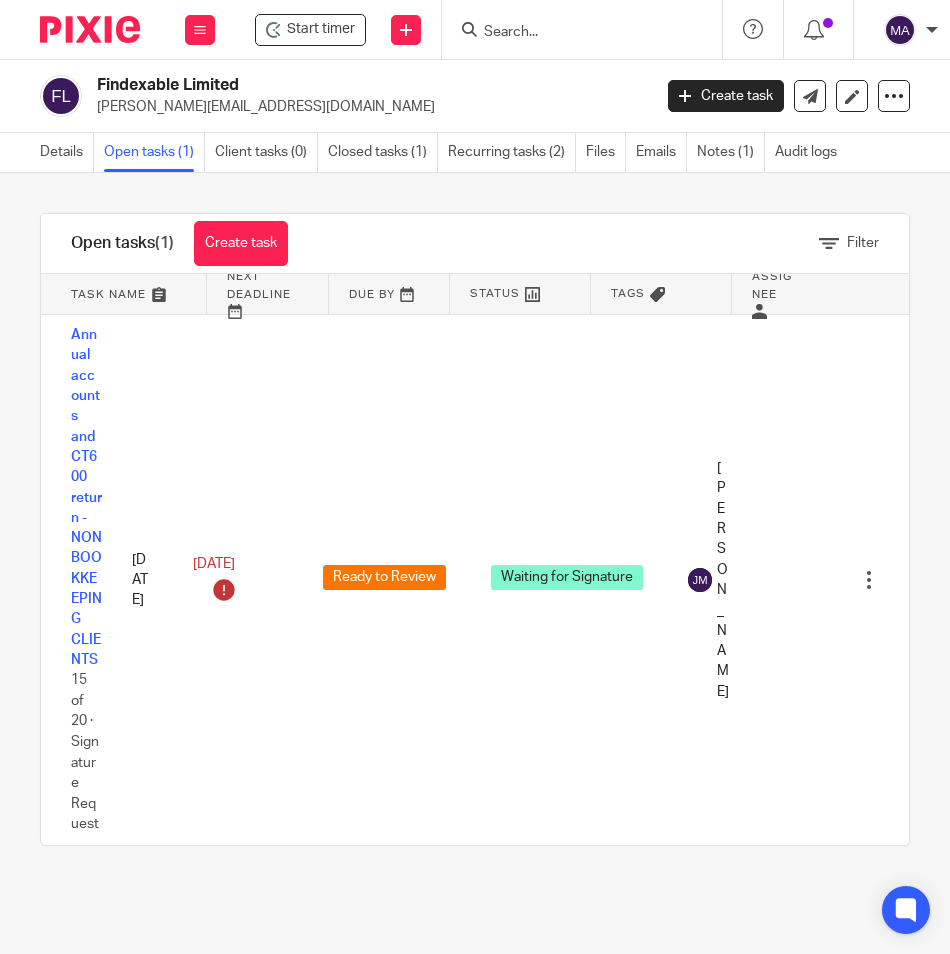 click at bounding box center [572, 33] 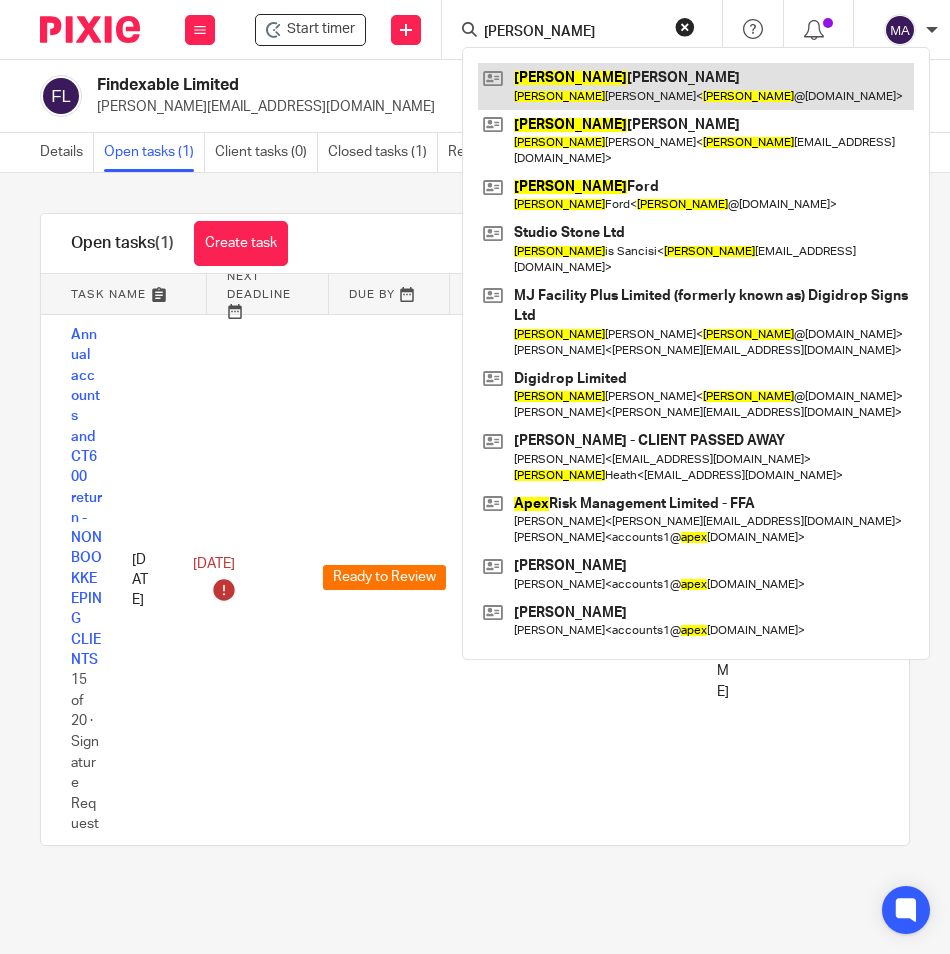 type on "alex" 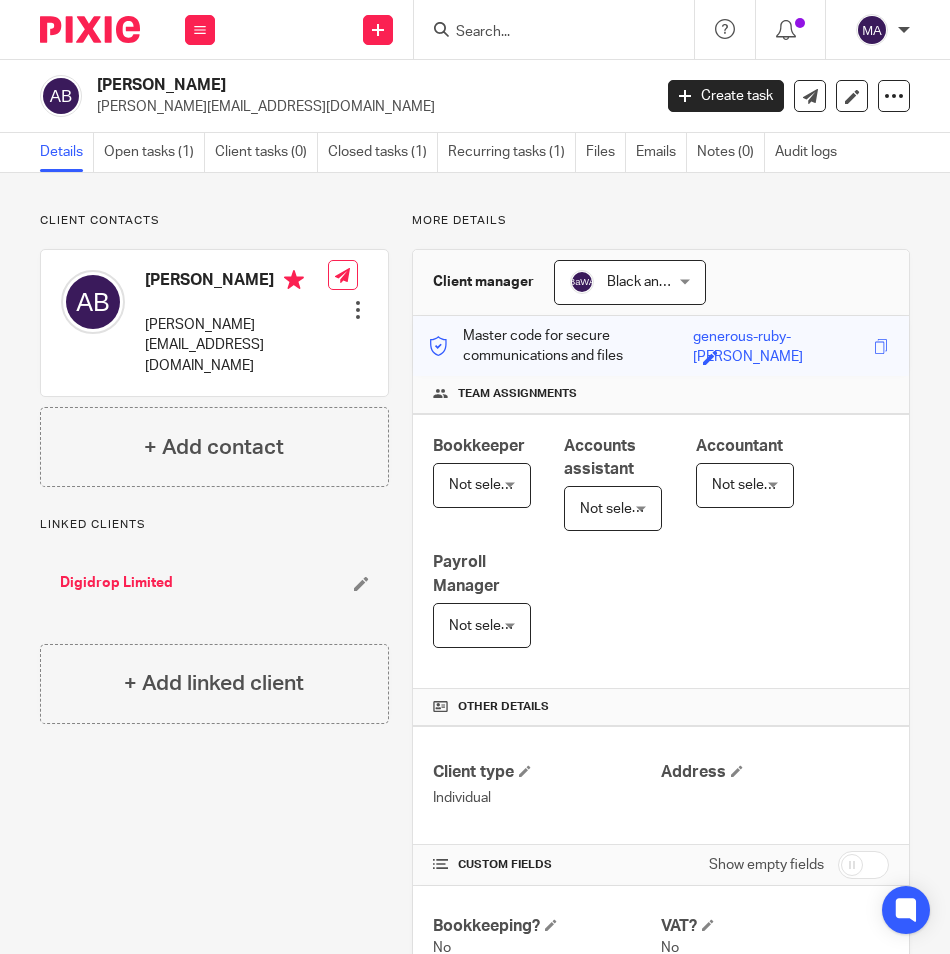 scroll, scrollTop: 0, scrollLeft: 0, axis: both 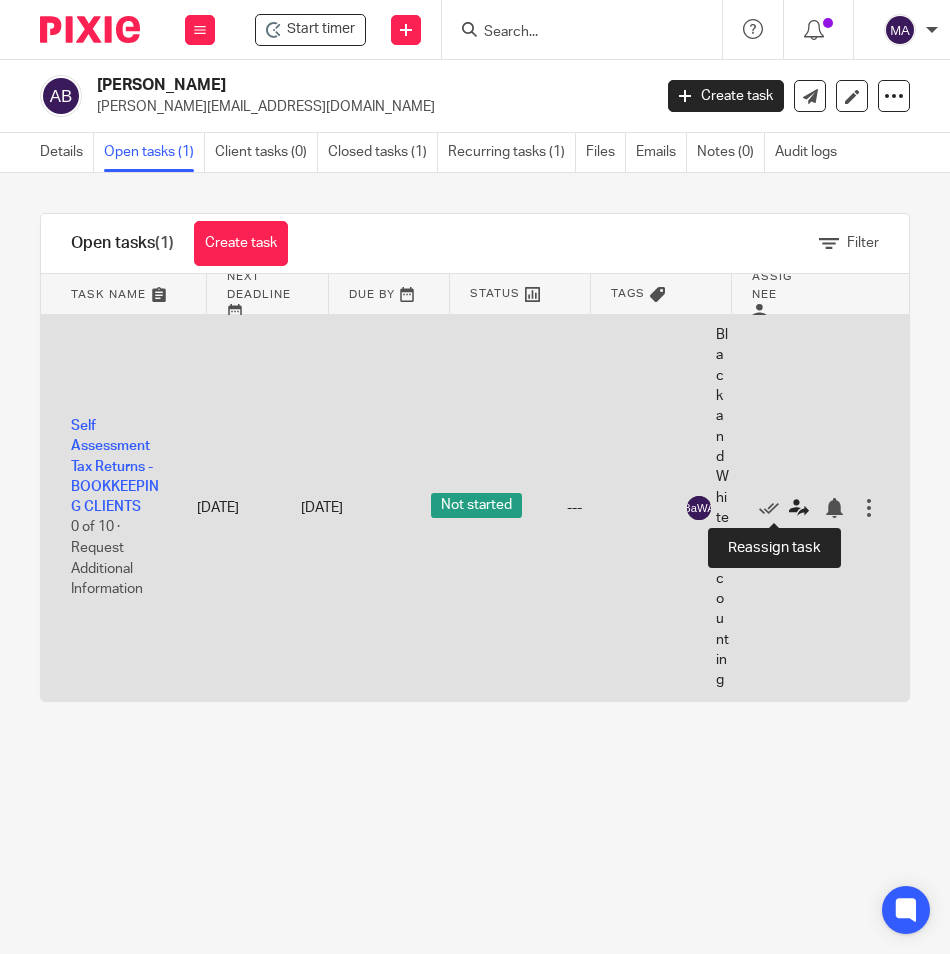 click at bounding box center (799, 508) 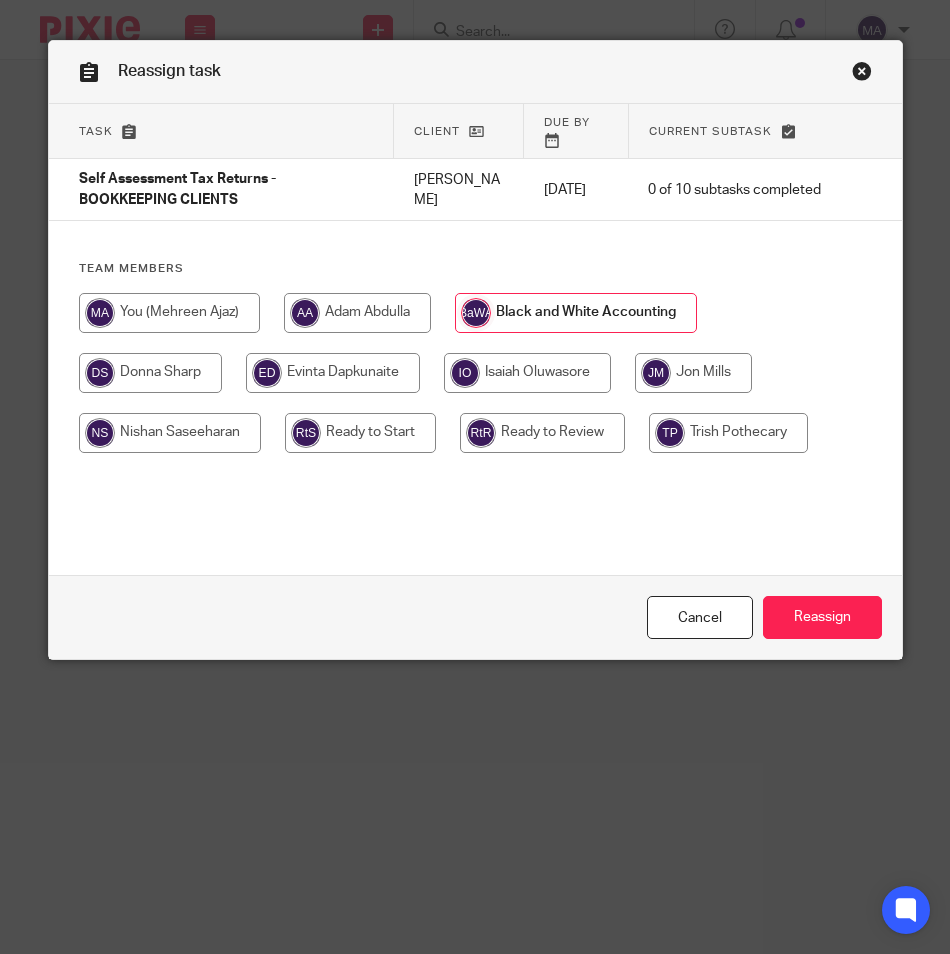 scroll, scrollTop: 0, scrollLeft: 0, axis: both 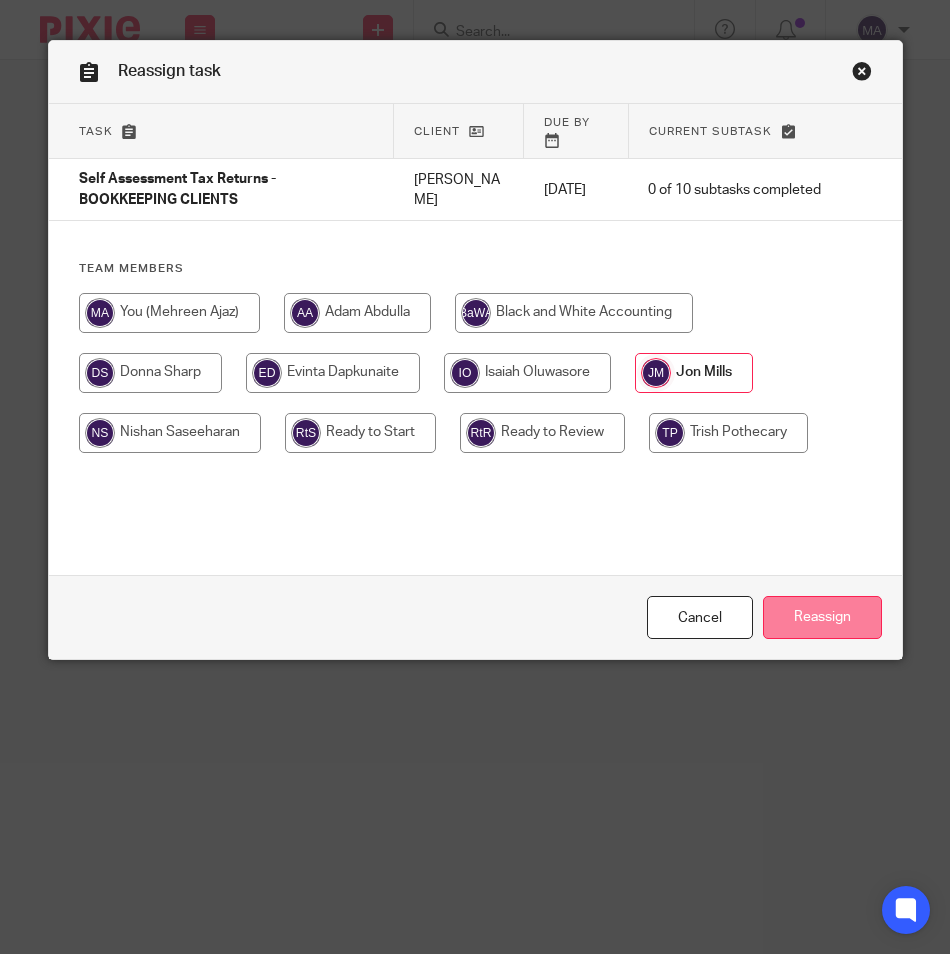 click on "Reassign" at bounding box center (822, 617) 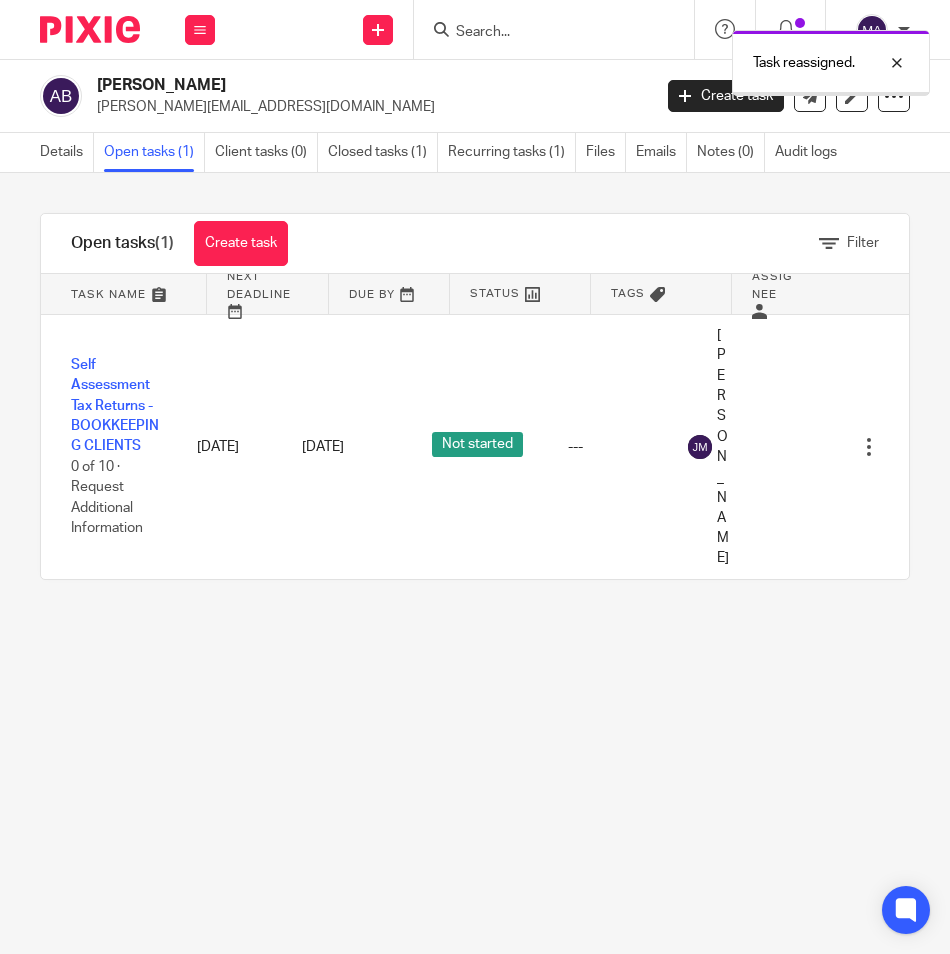 scroll, scrollTop: 0, scrollLeft: 0, axis: both 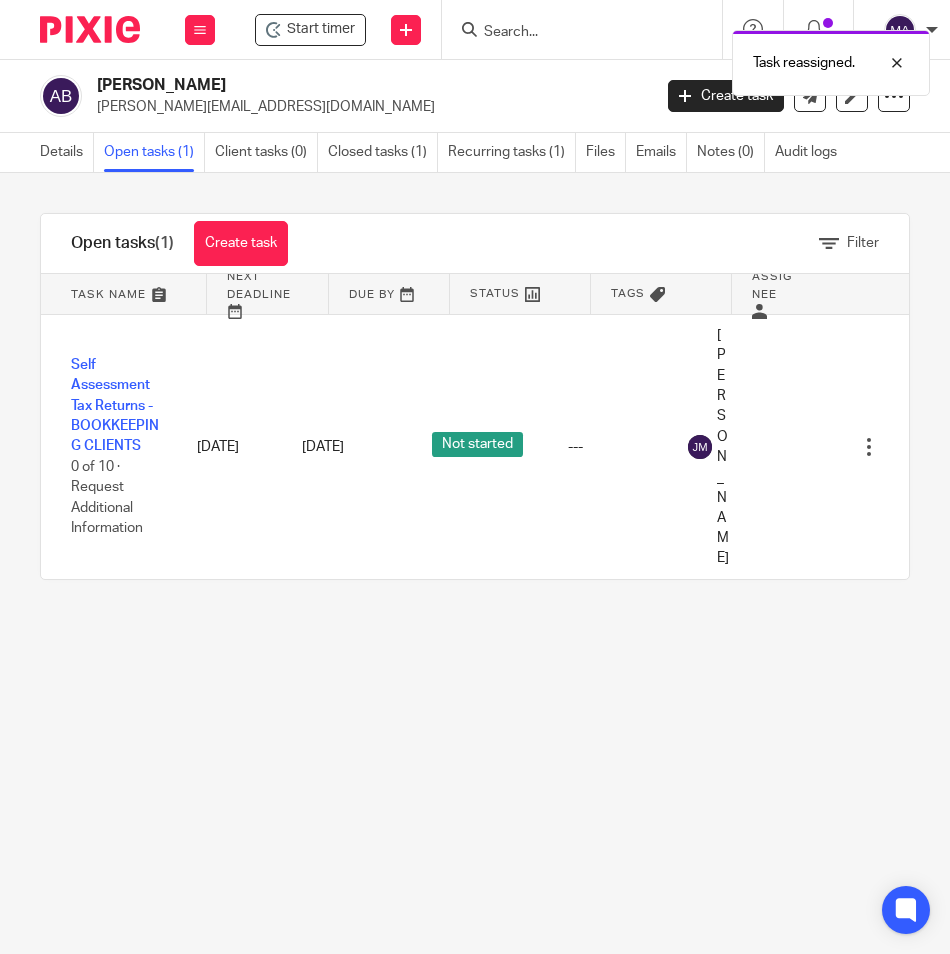 click on "Task reassigned." at bounding box center (702, 58) 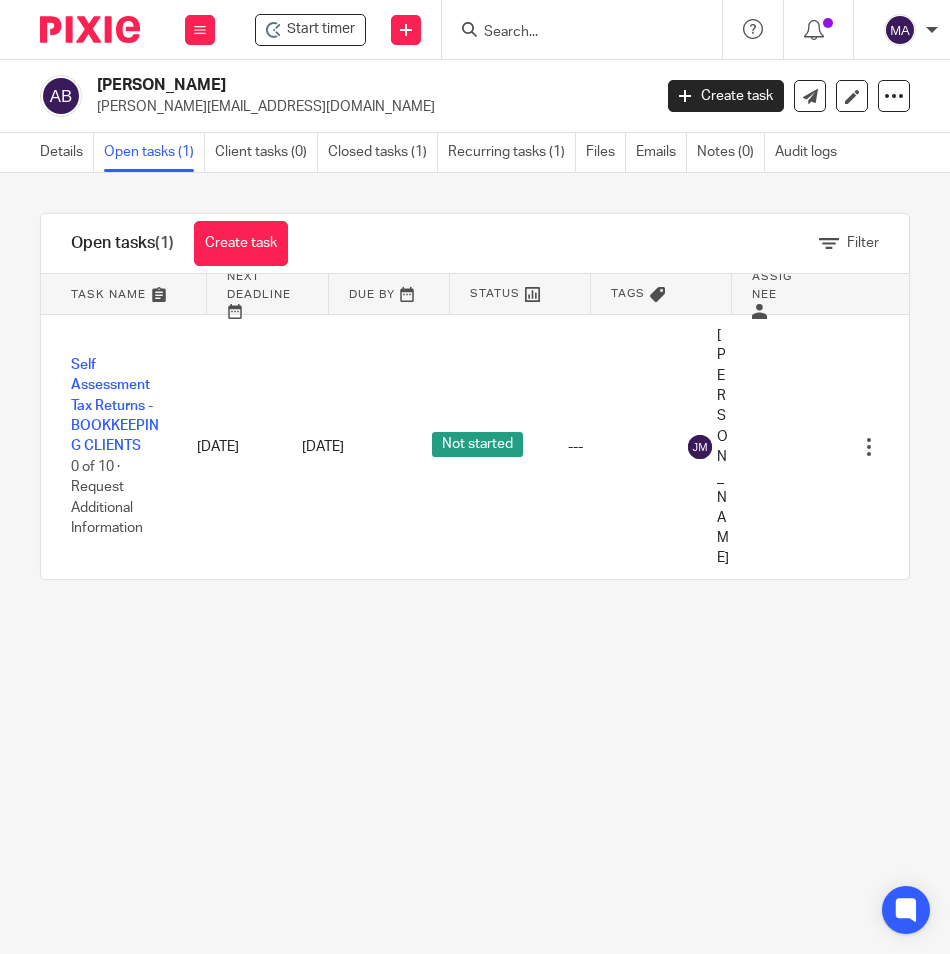 click at bounding box center [572, 33] 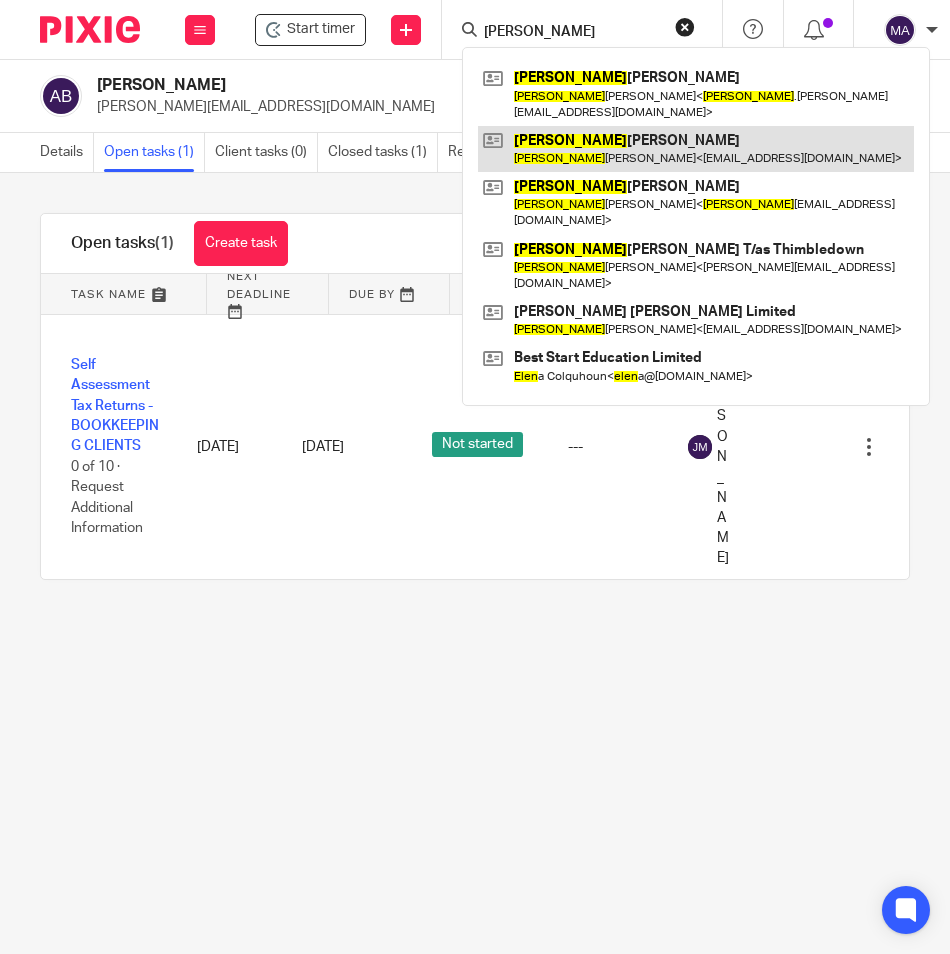 type on "helen" 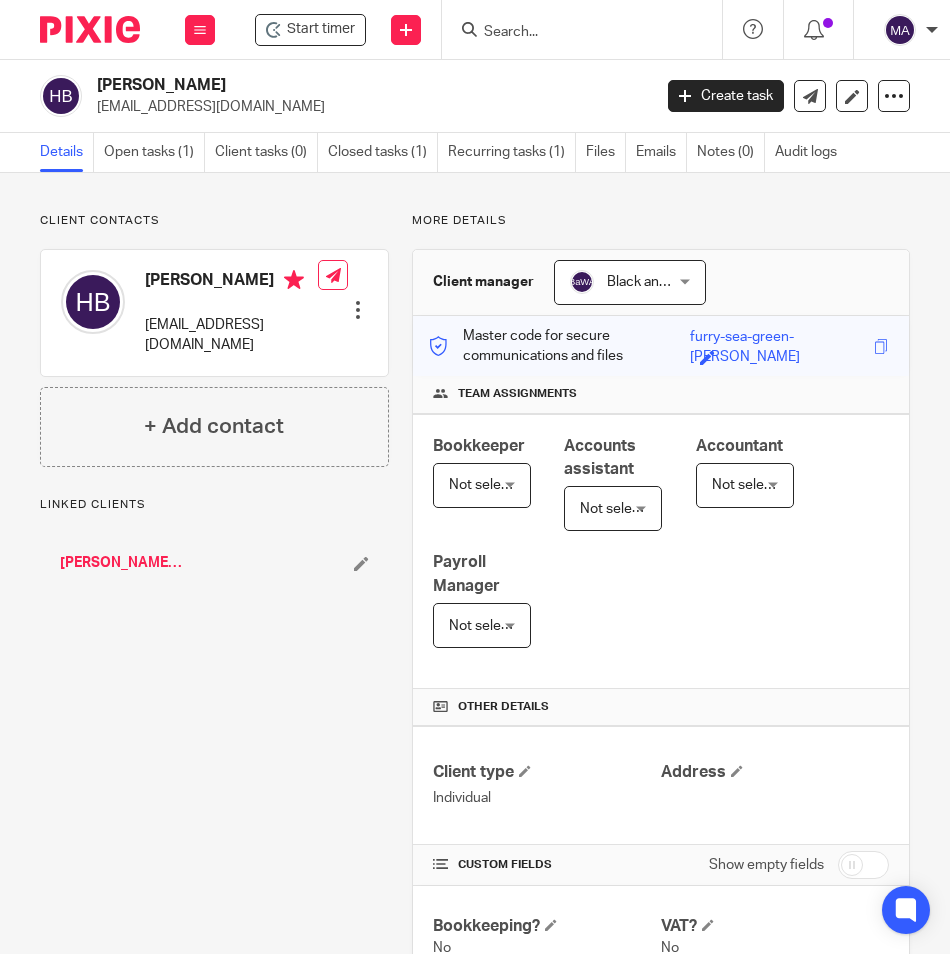 click on "Open tasks (1)" at bounding box center [154, 152] 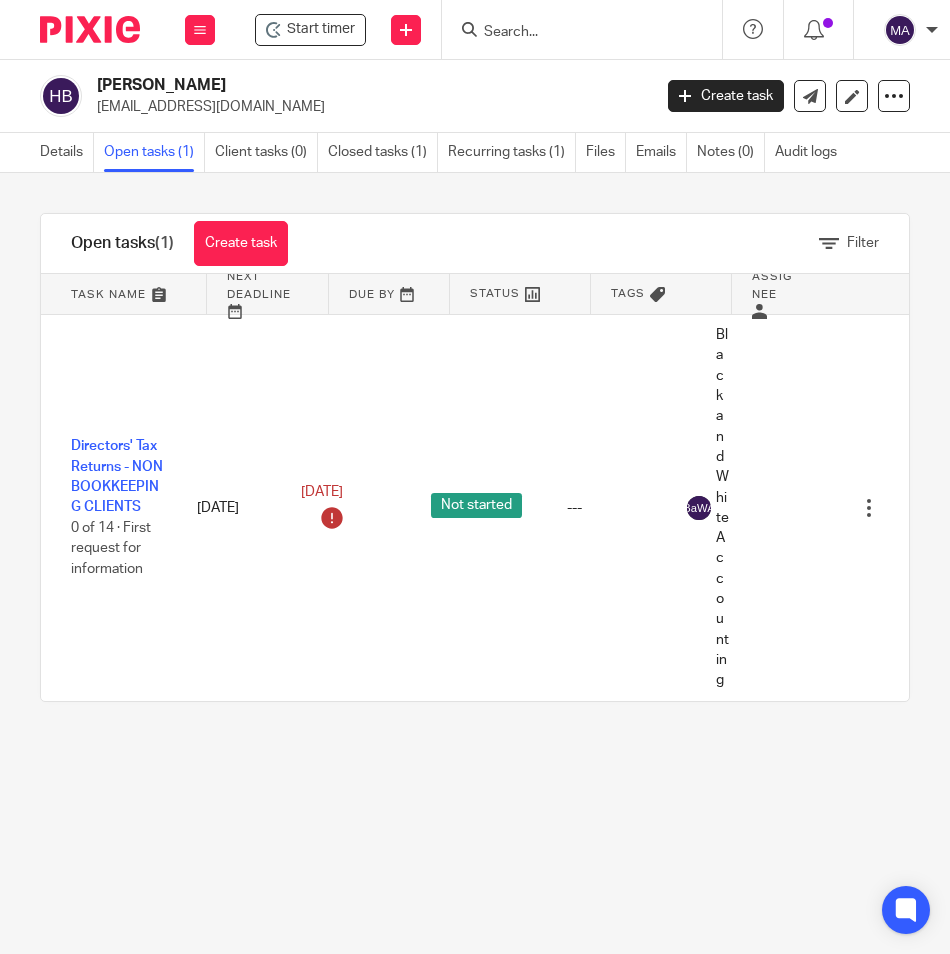 scroll, scrollTop: 0, scrollLeft: 0, axis: both 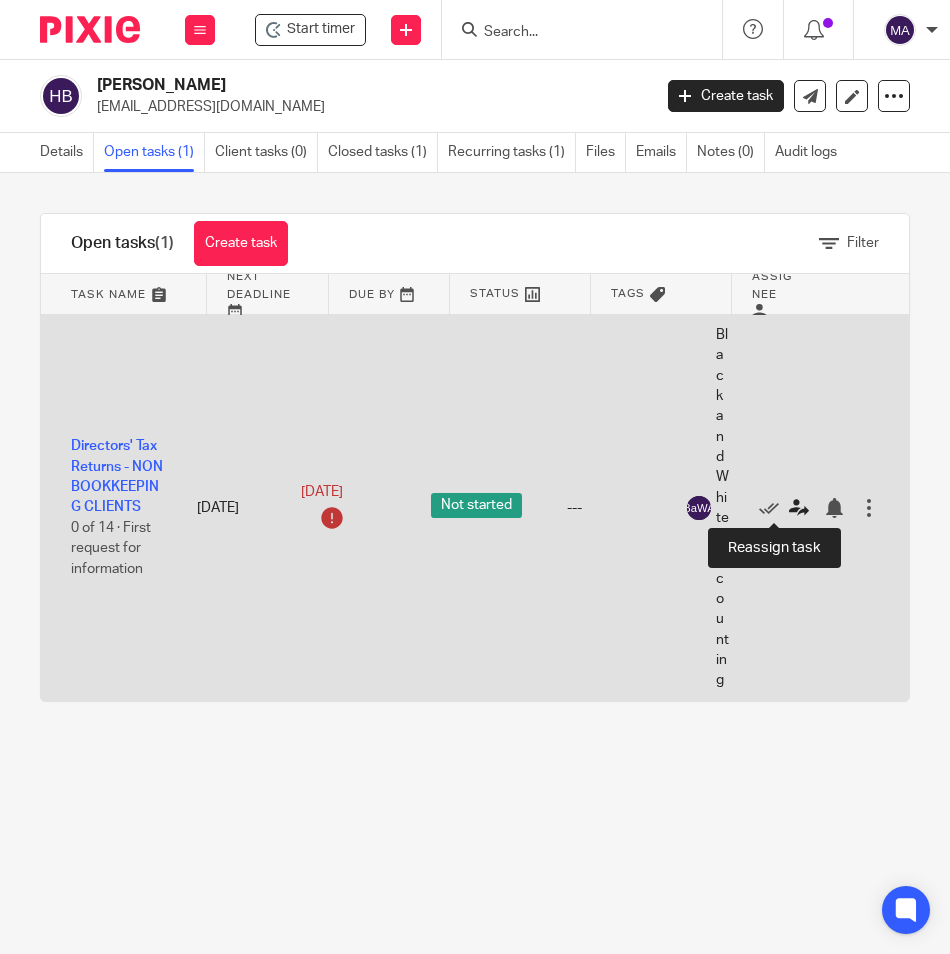 click at bounding box center (799, 508) 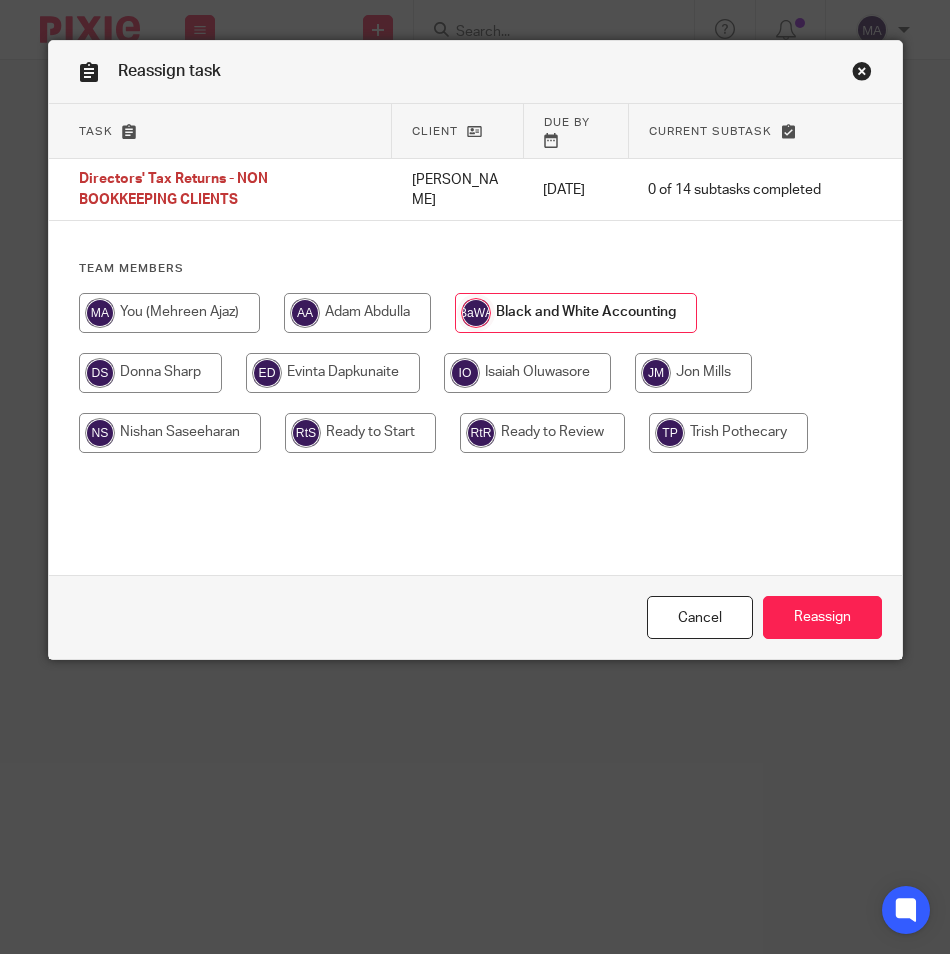 scroll, scrollTop: 0, scrollLeft: 0, axis: both 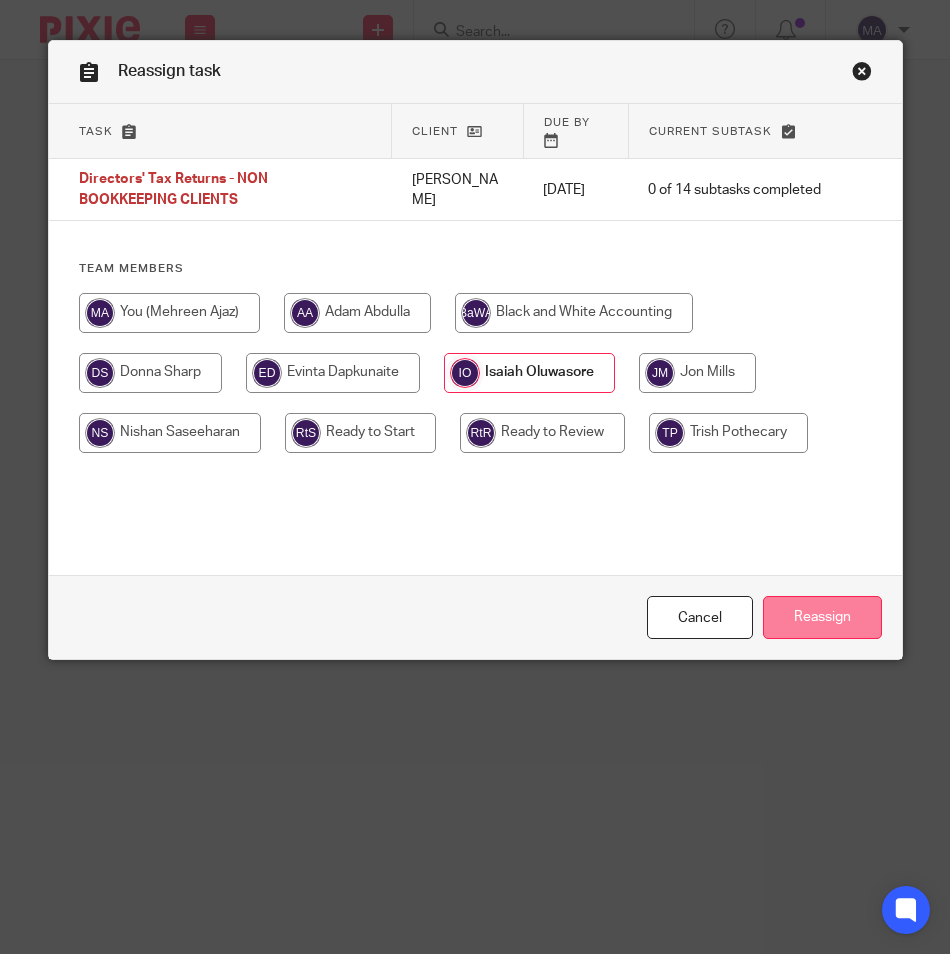 click on "Reassign" at bounding box center (822, 617) 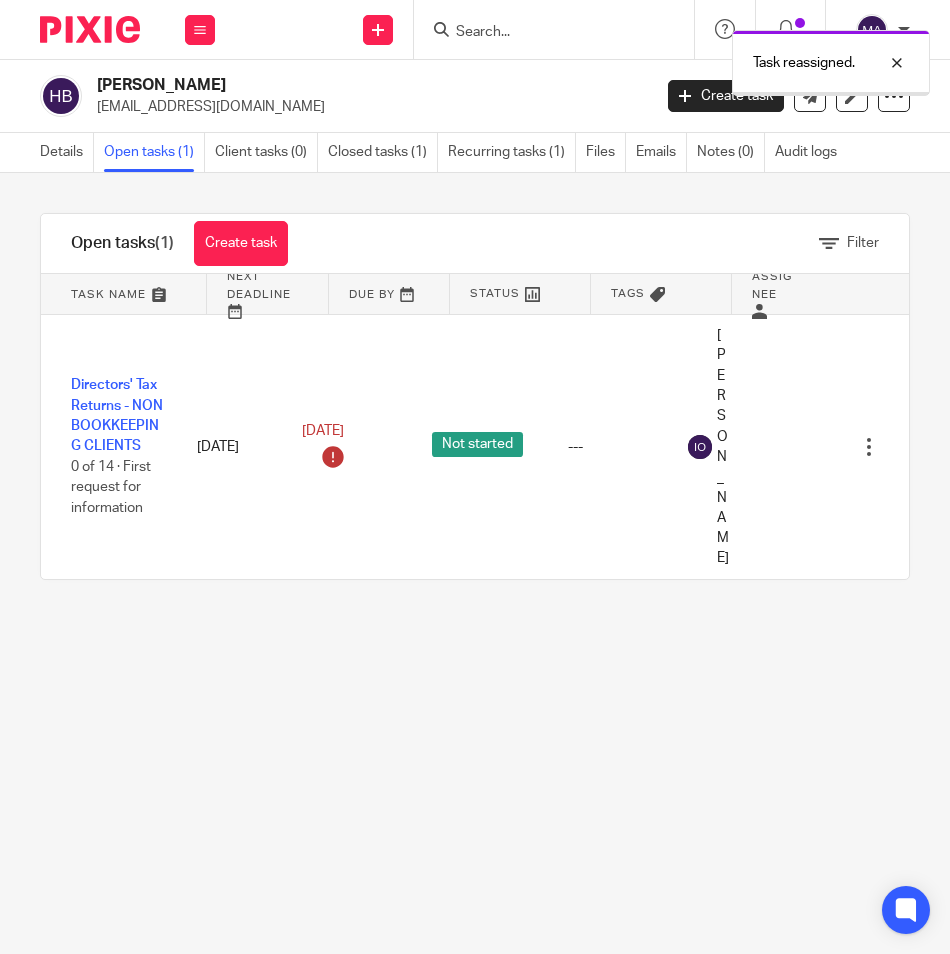 scroll, scrollTop: 0, scrollLeft: 0, axis: both 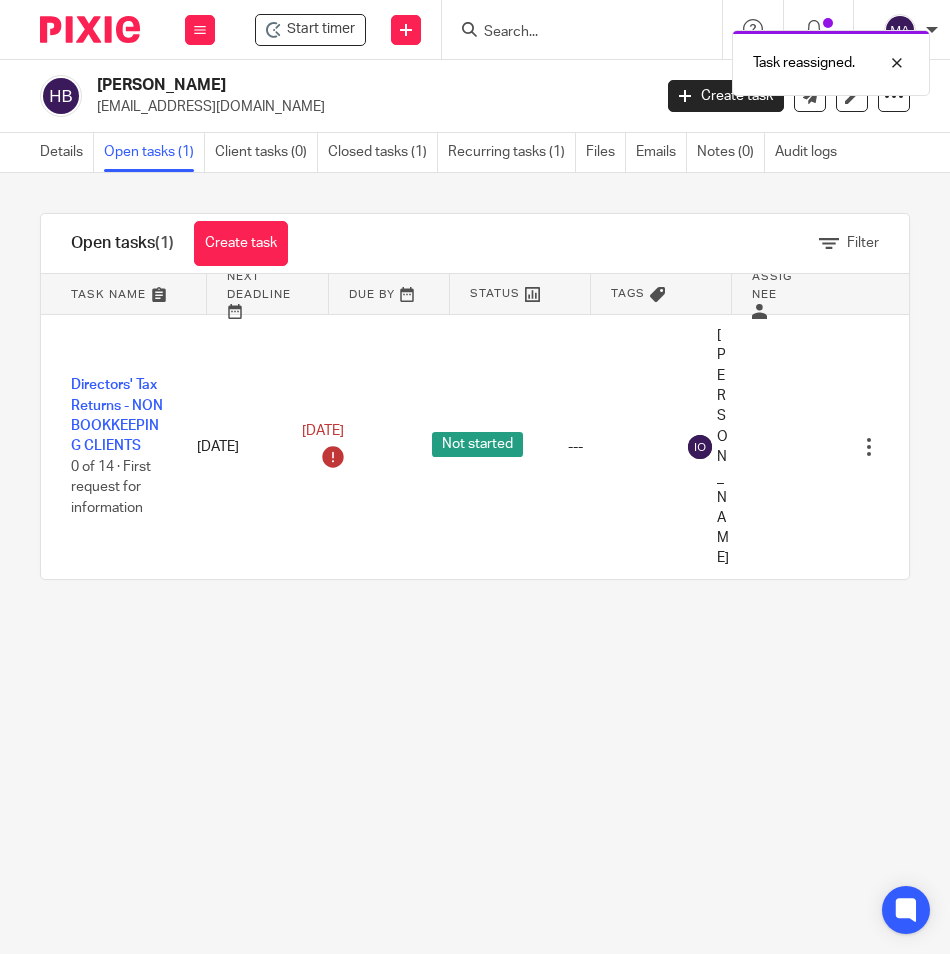 click on "Task reassigned." at bounding box center [702, 58] 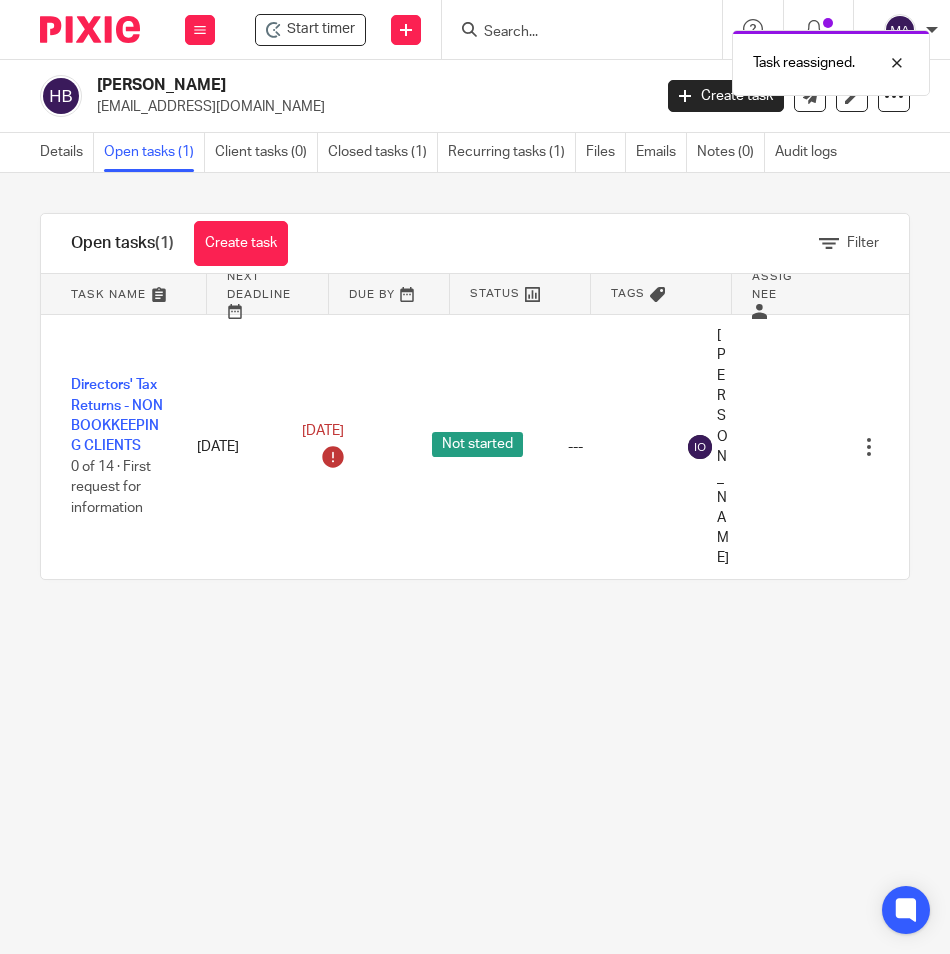 click on "Task reassigned." at bounding box center (702, 58) 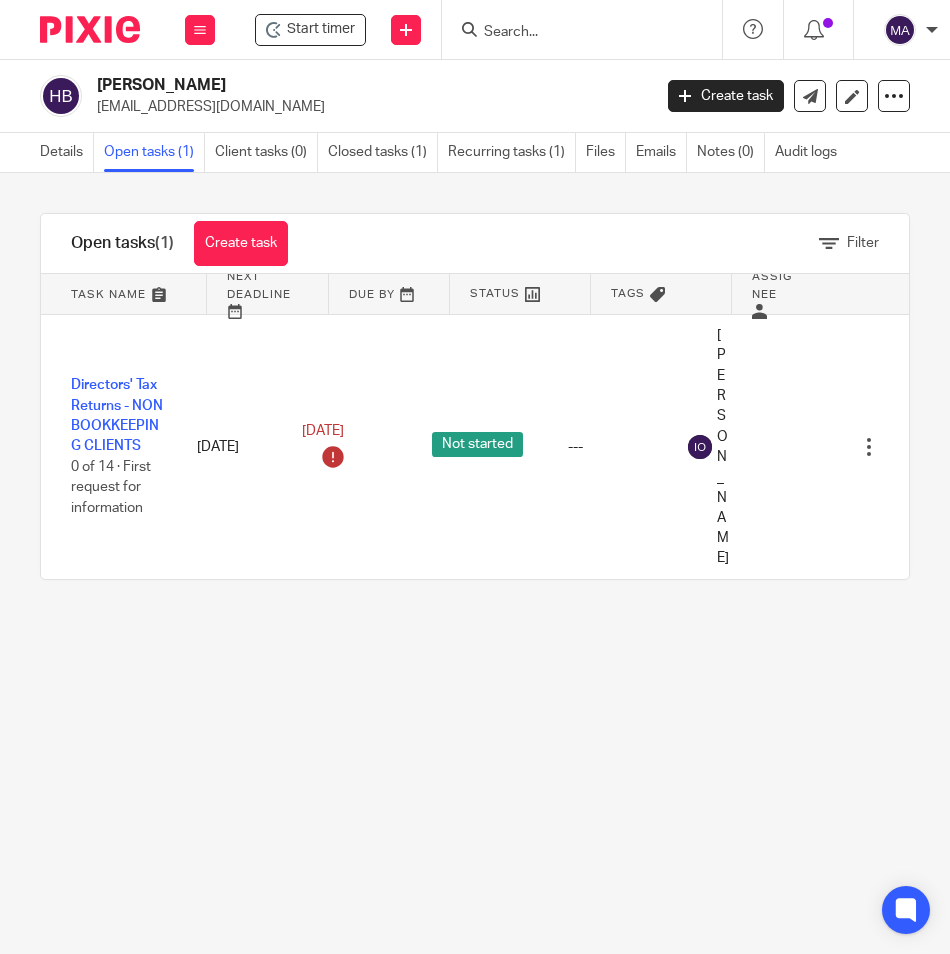 click at bounding box center (572, 33) 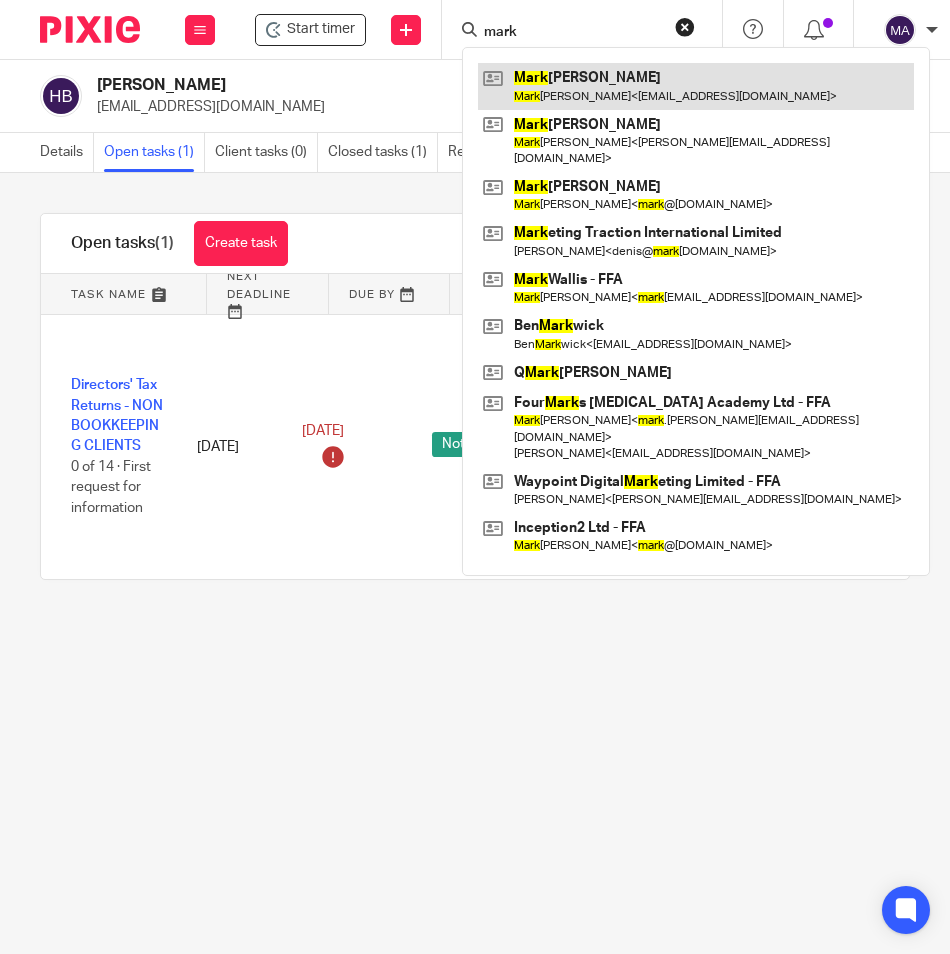 type on "mark" 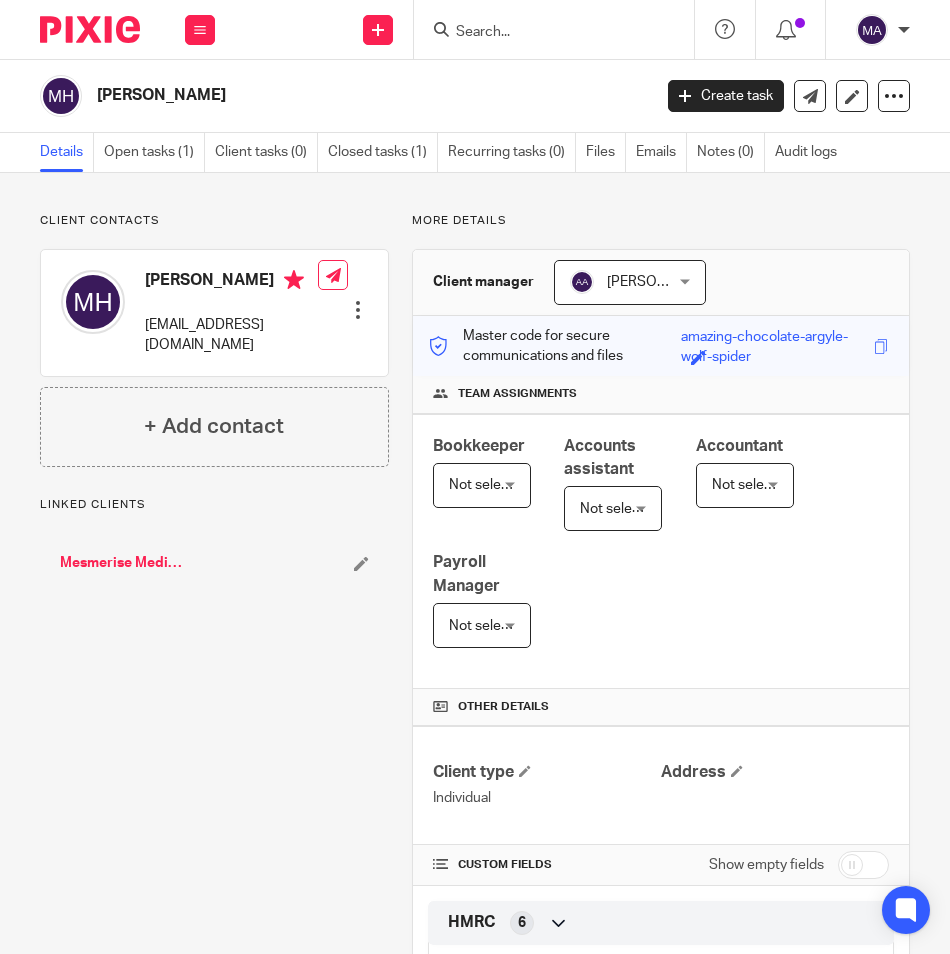scroll, scrollTop: 0, scrollLeft: 0, axis: both 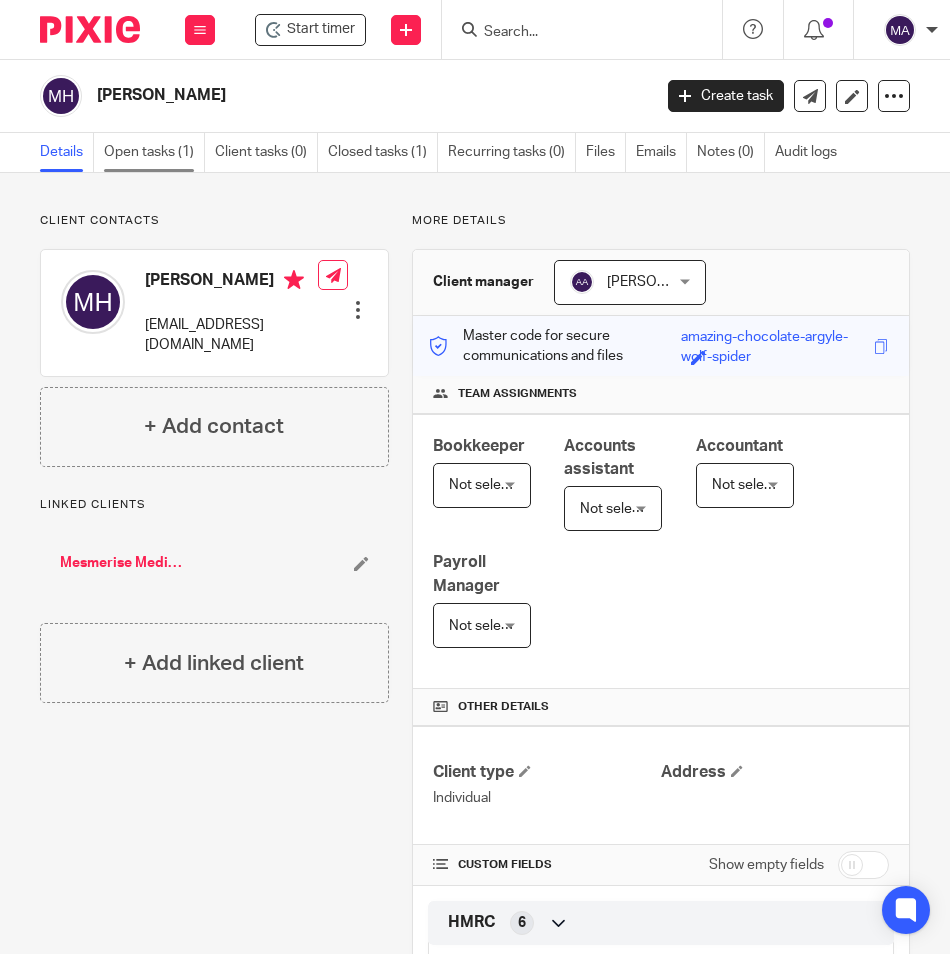 click on "Open tasks (1)" at bounding box center (154, 152) 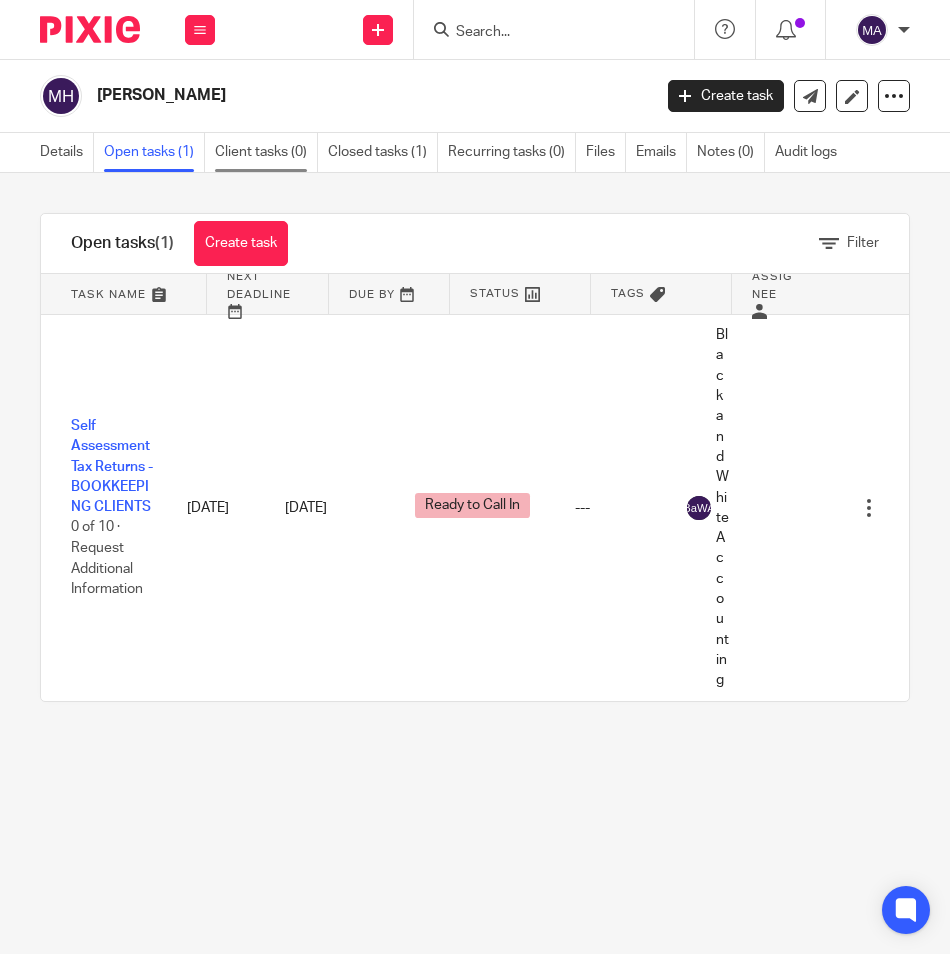 scroll, scrollTop: 0, scrollLeft: 0, axis: both 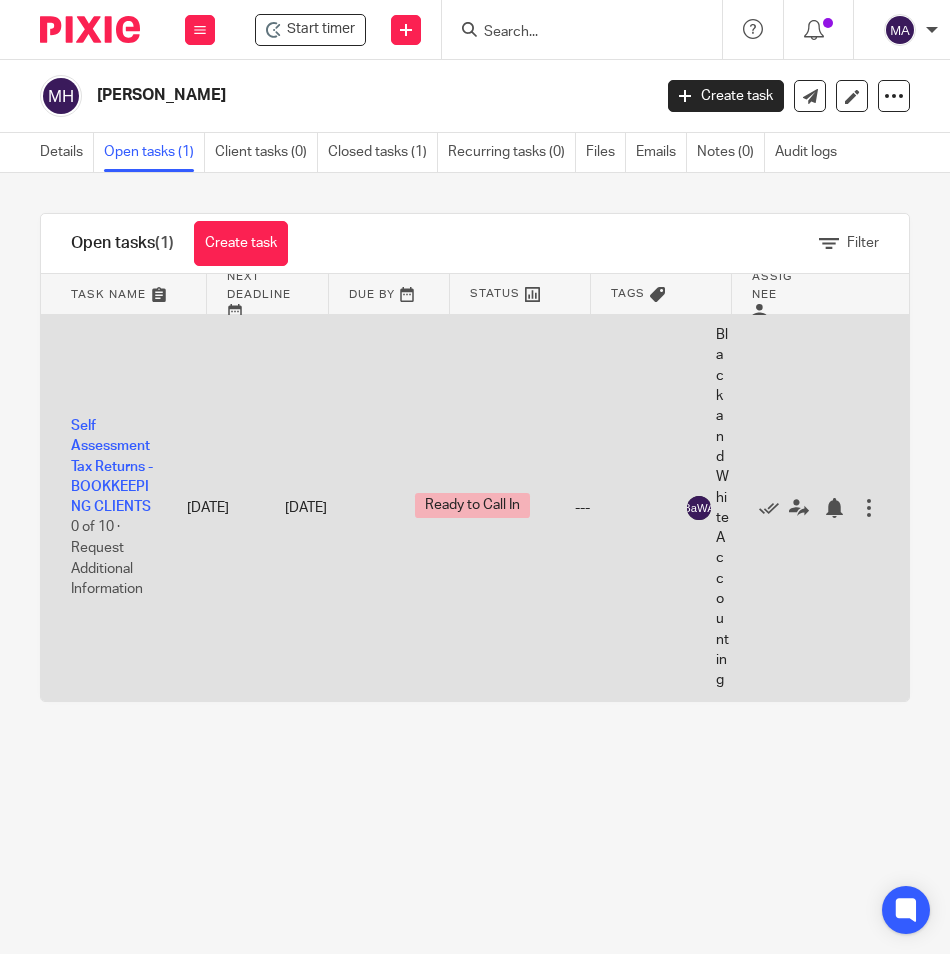 click on "Edit task
Delete" at bounding box center [829, 508] 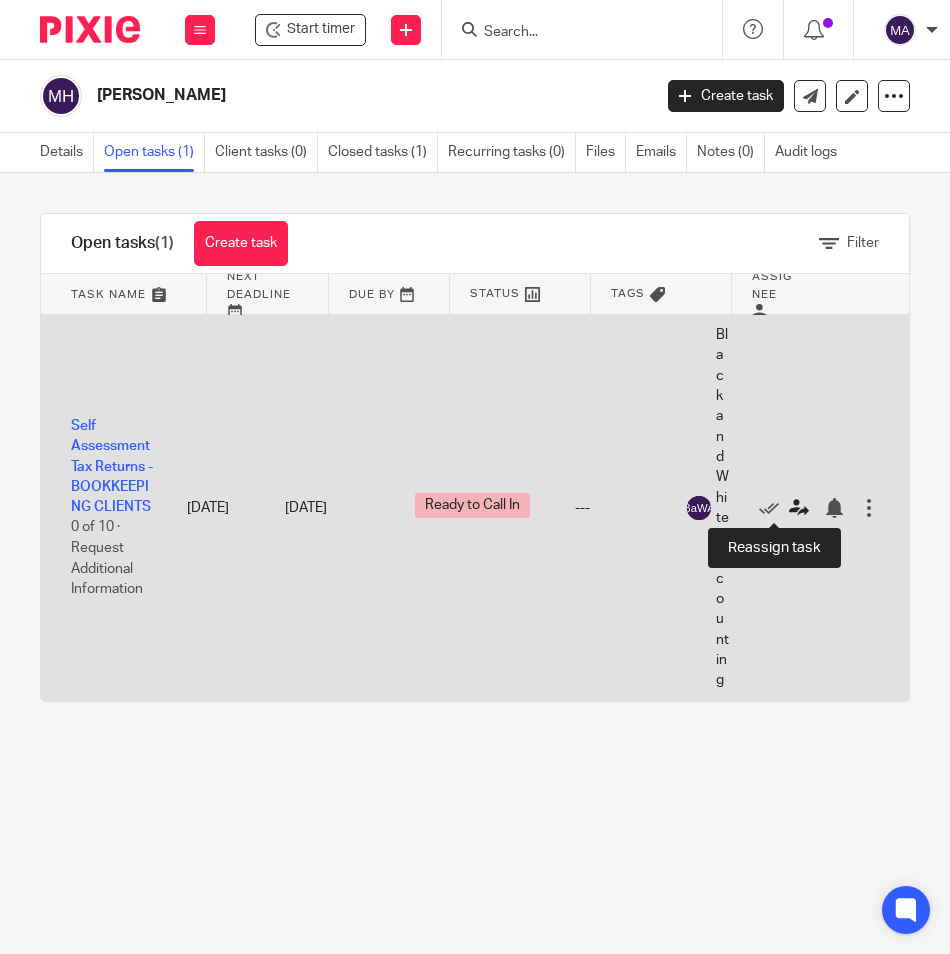 click at bounding box center [799, 508] 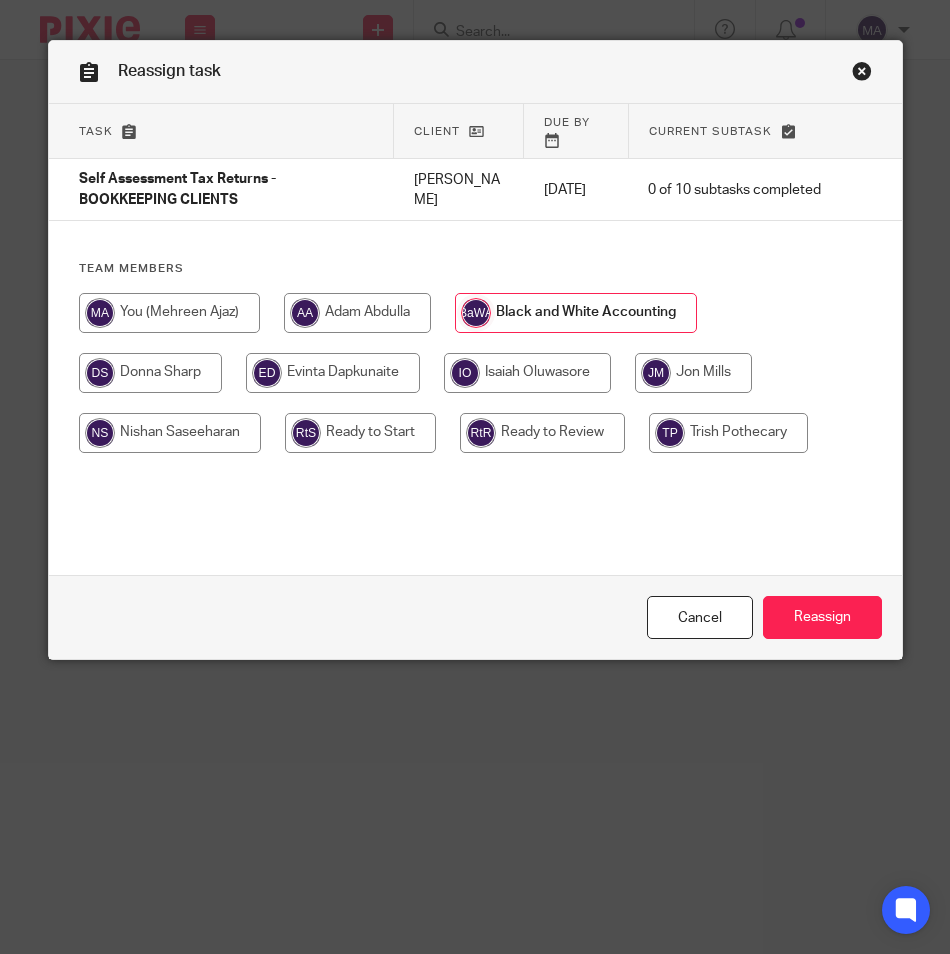 scroll, scrollTop: 0, scrollLeft: 0, axis: both 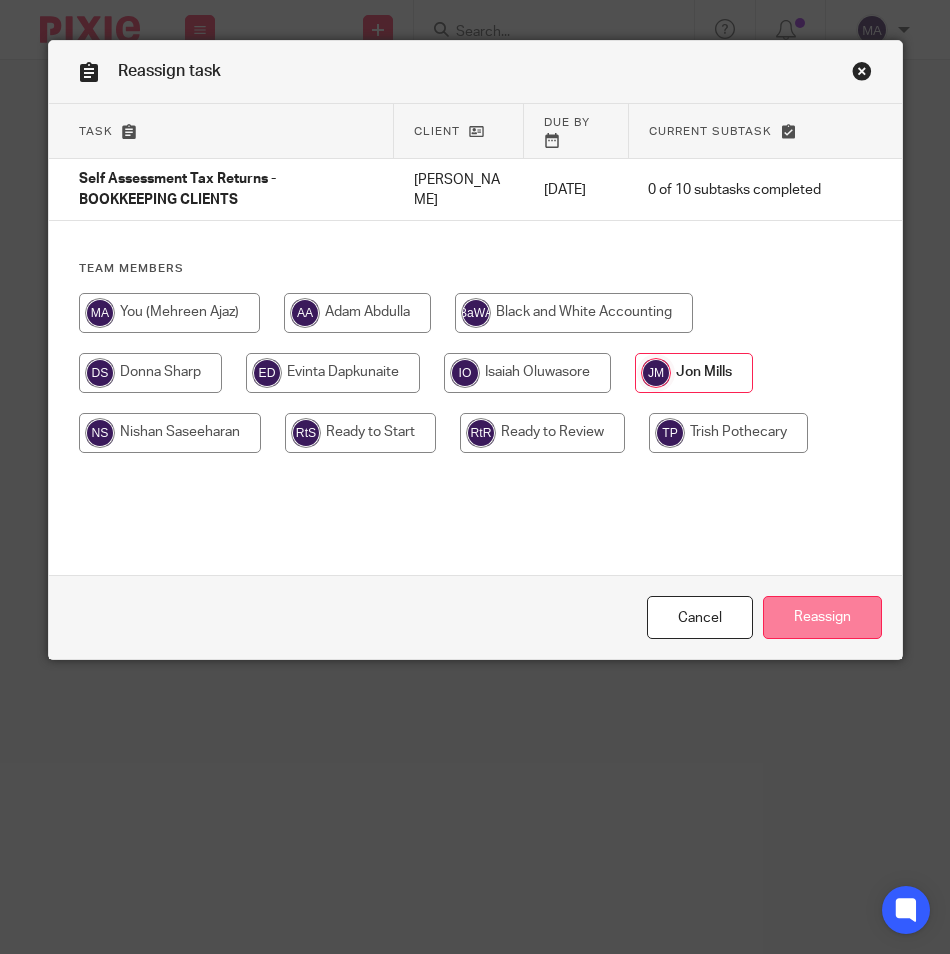 click on "Reassign" at bounding box center (822, 617) 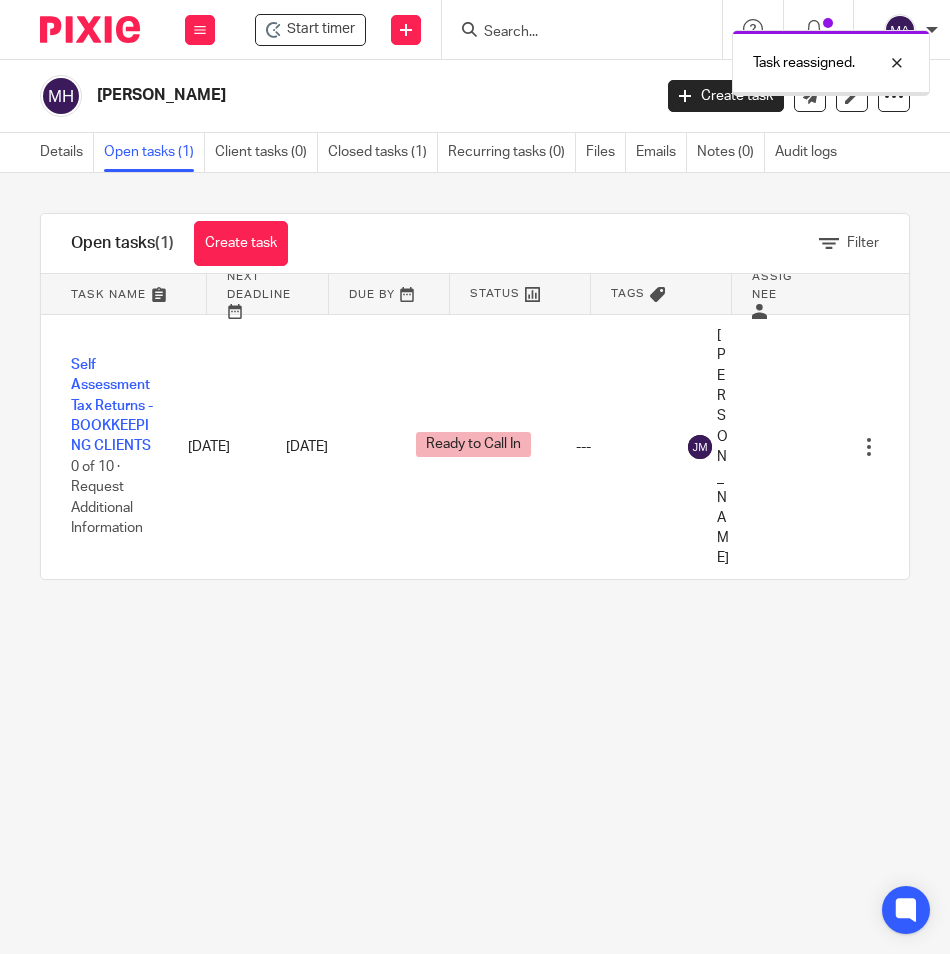 scroll, scrollTop: 0, scrollLeft: 0, axis: both 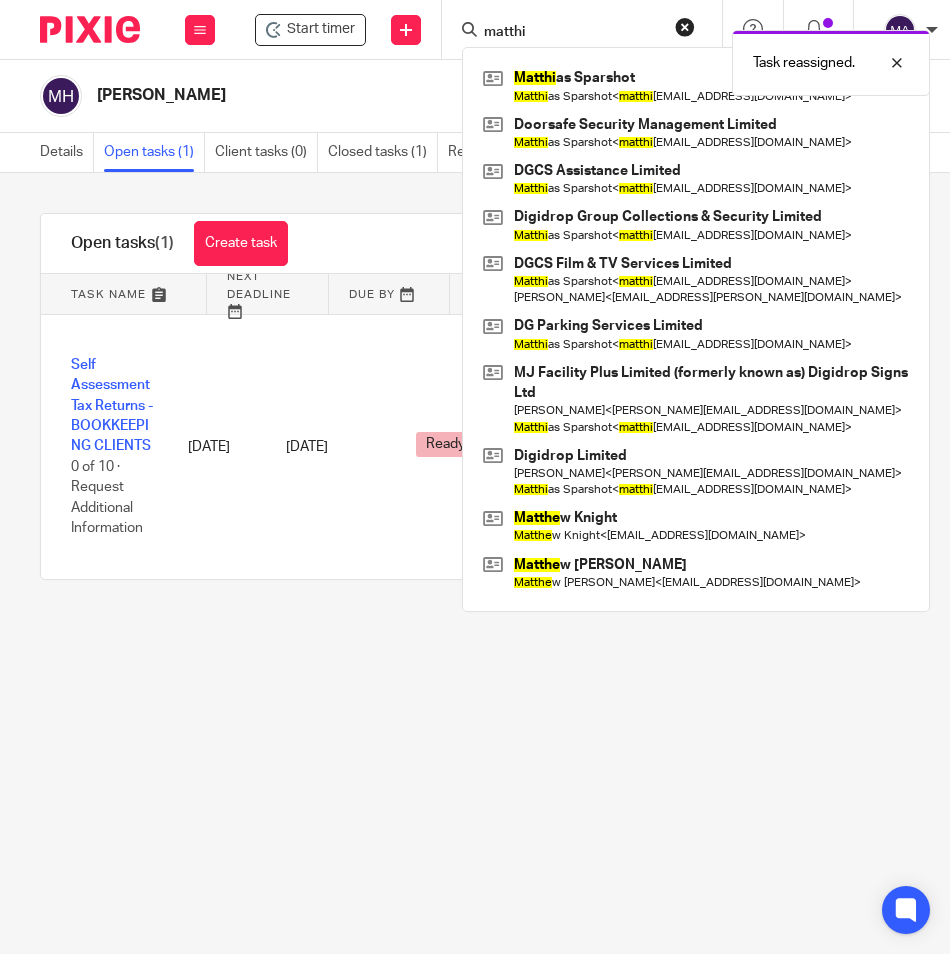 type on "matthi" 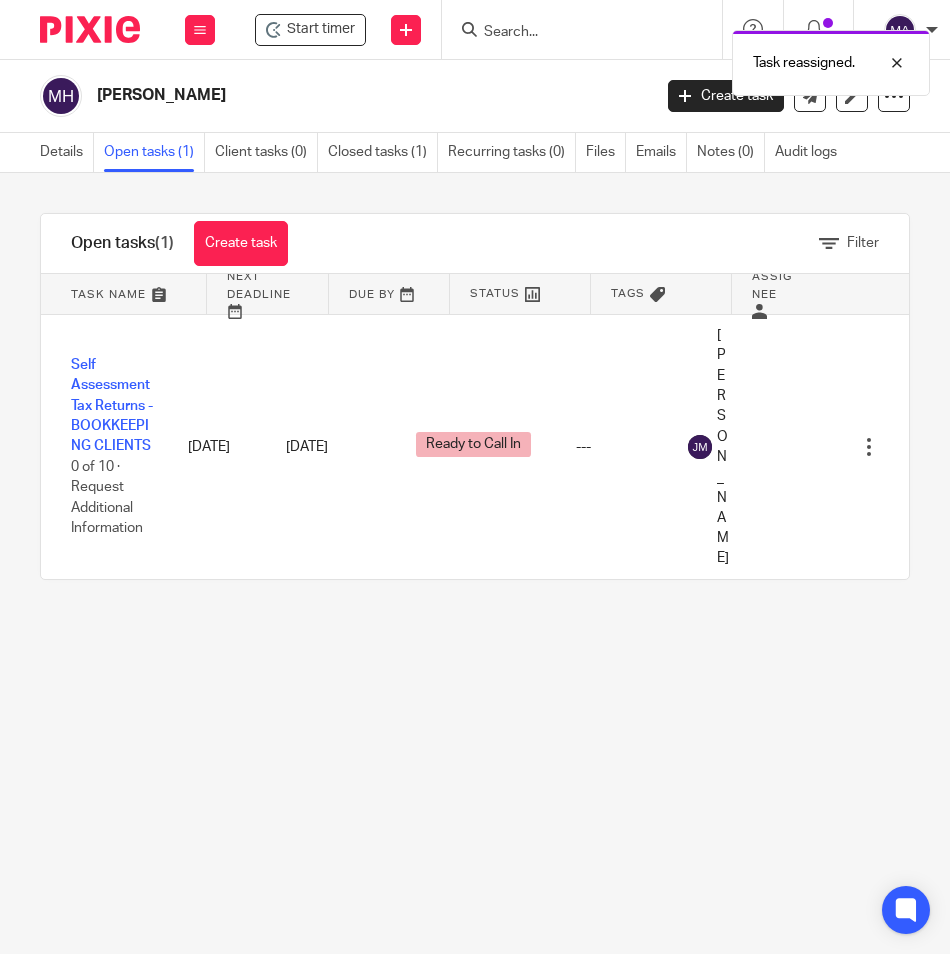 click on "Task reassigned." at bounding box center [702, 58] 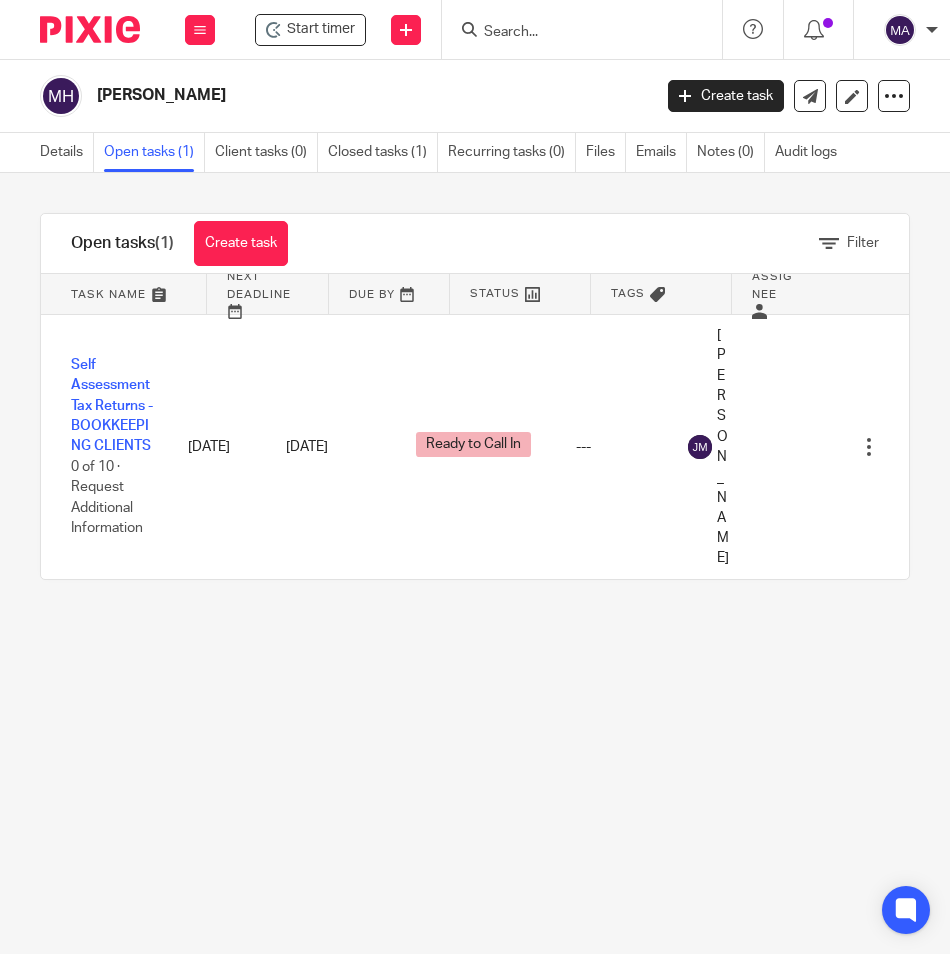 click at bounding box center [572, 33] 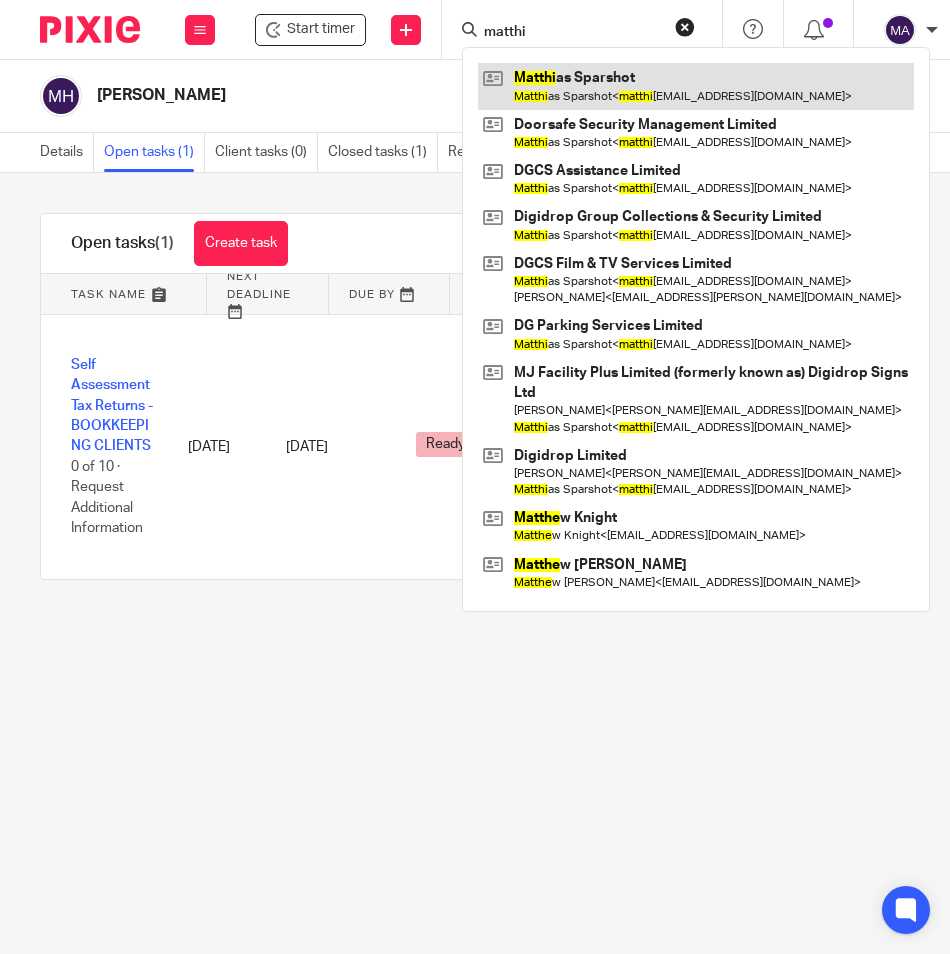 type on "matthi" 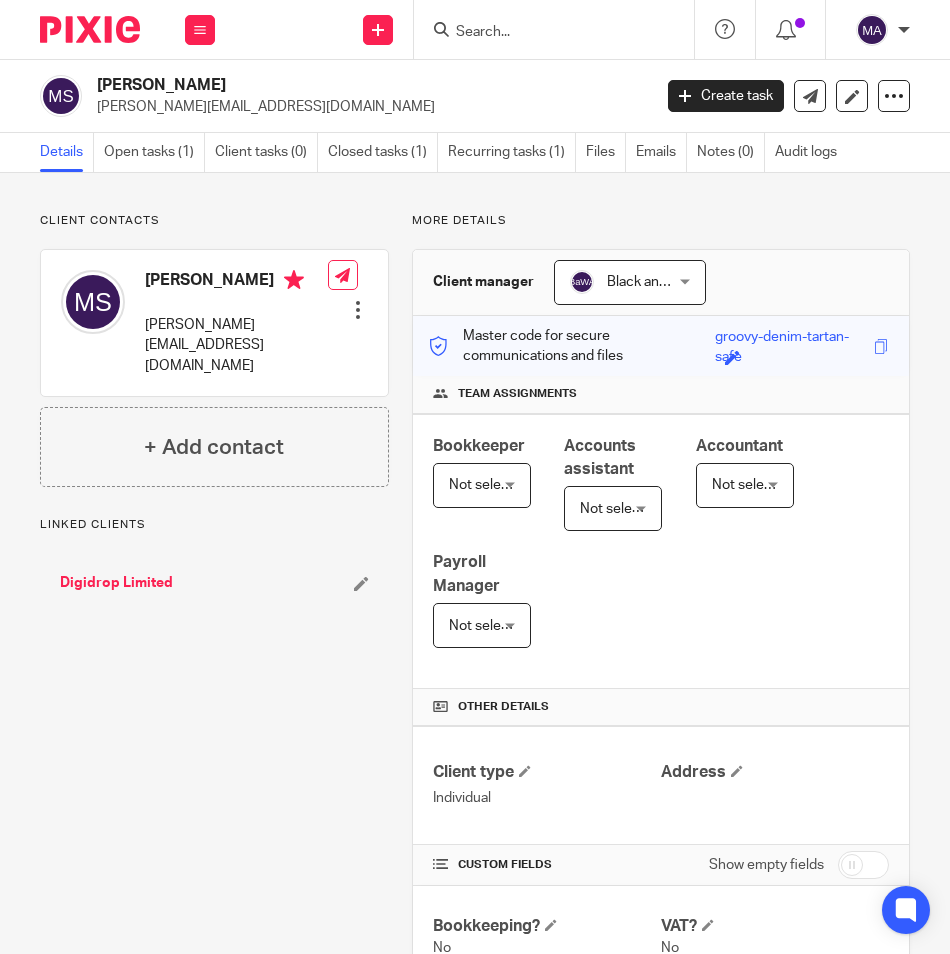 scroll, scrollTop: 0, scrollLeft: 0, axis: both 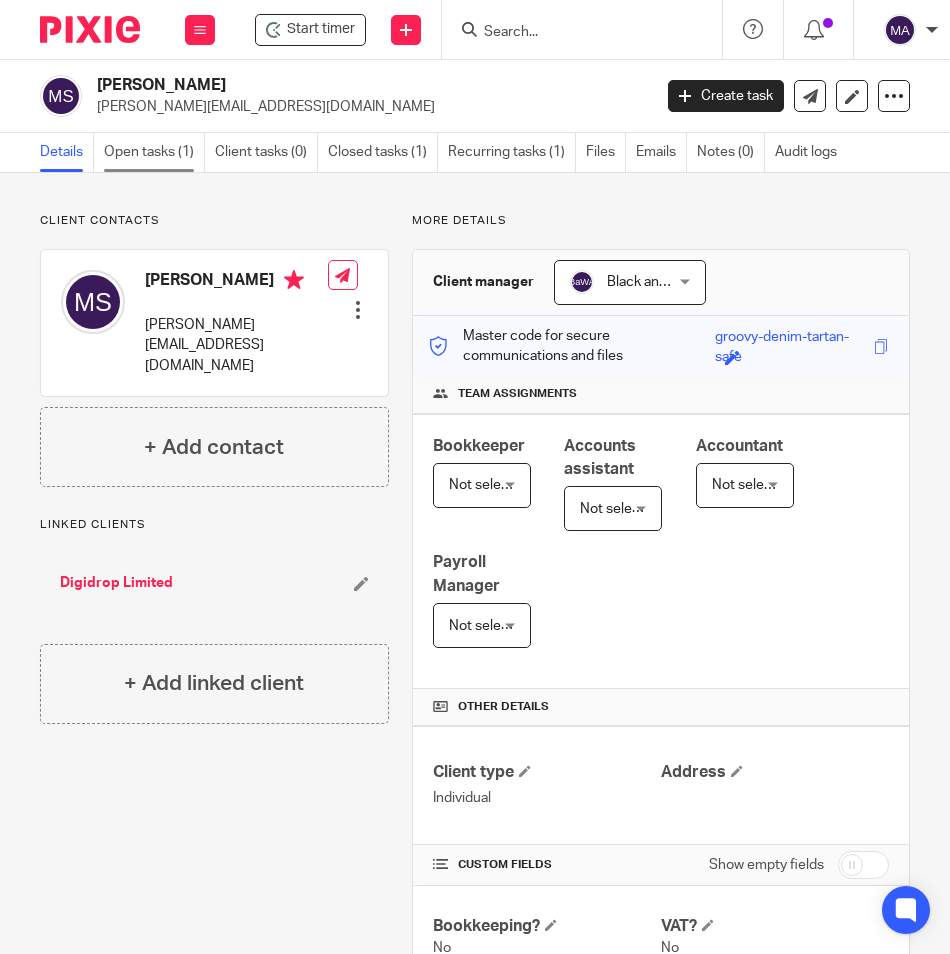 click on "Open tasks (1)" at bounding box center (154, 152) 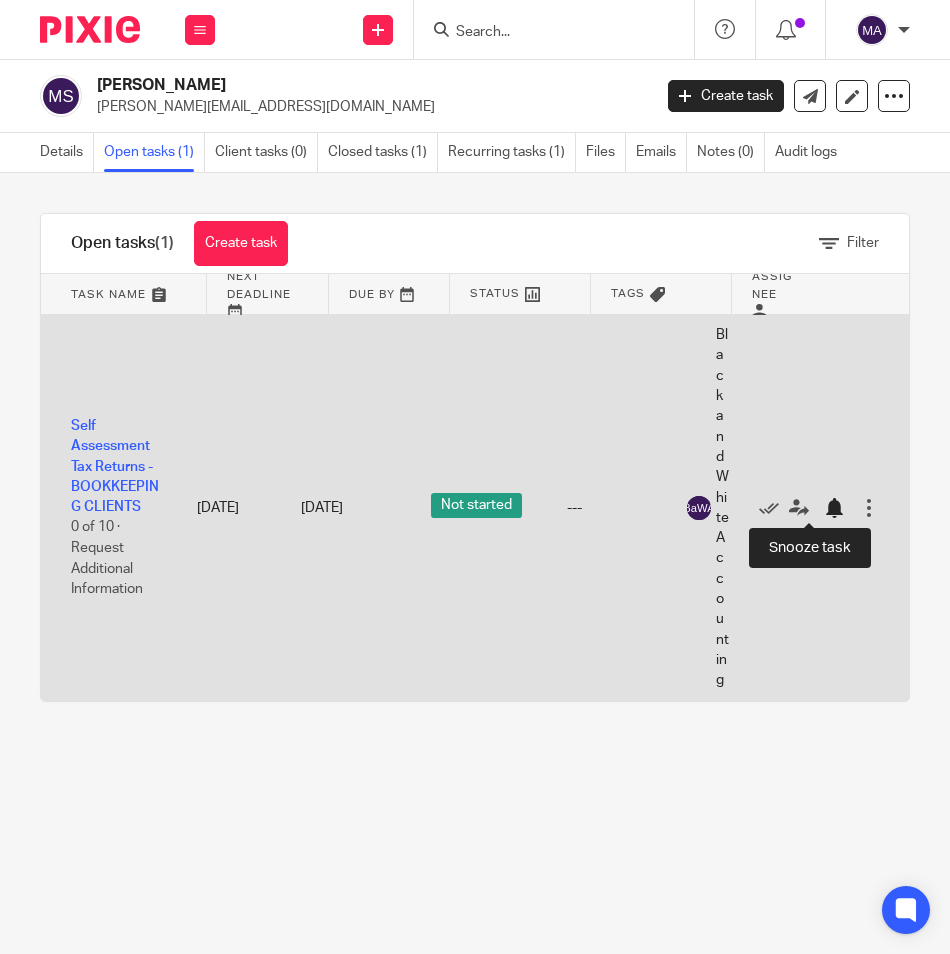 scroll, scrollTop: 0, scrollLeft: 0, axis: both 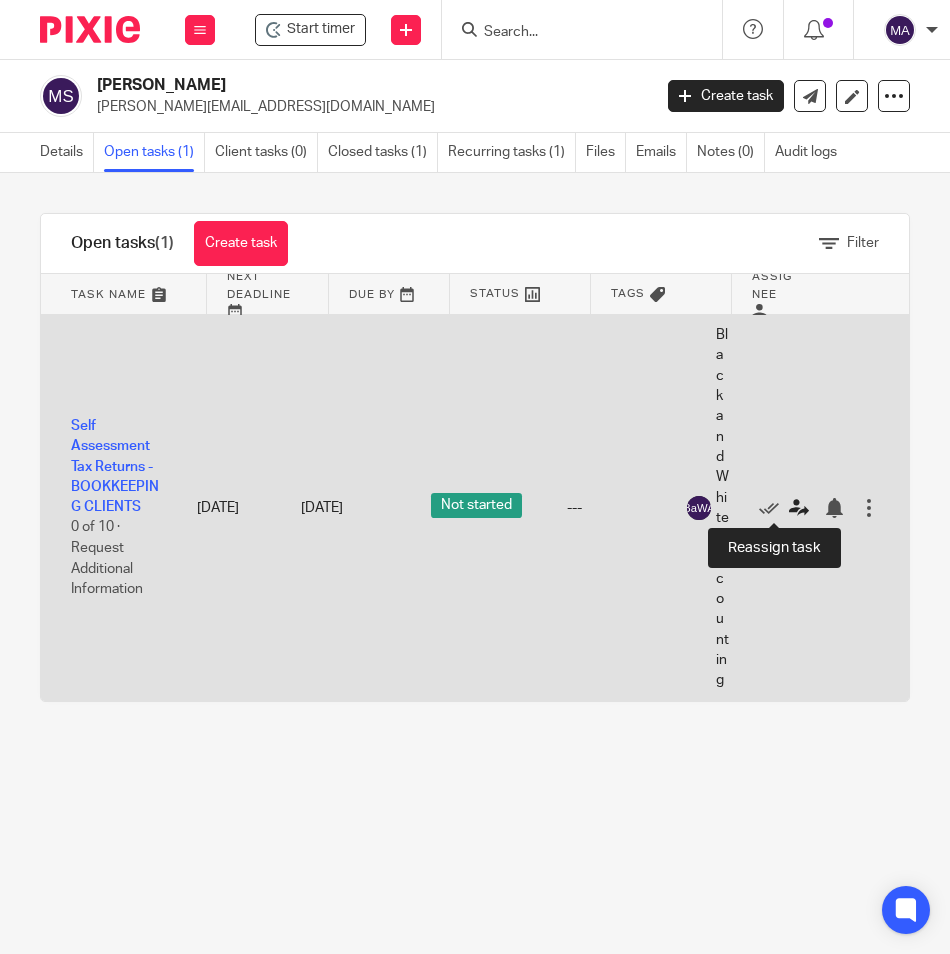 click at bounding box center (799, 508) 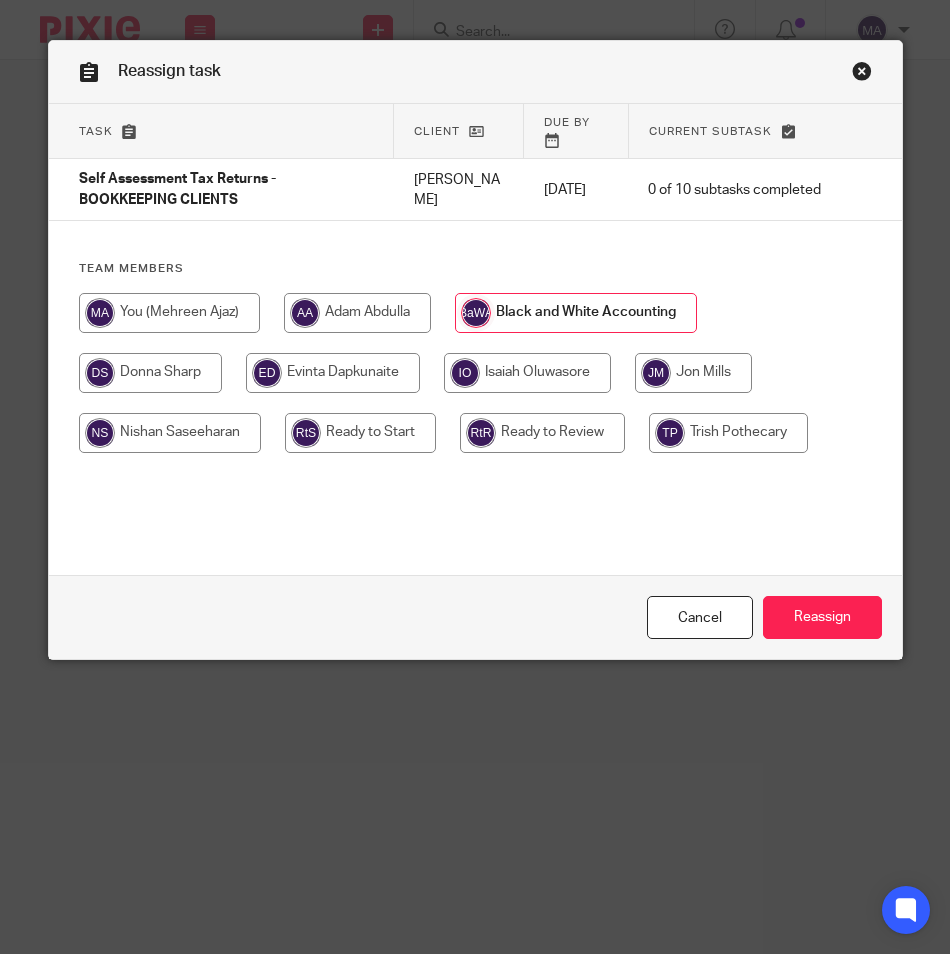 scroll, scrollTop: 0, scrollLeft: 0, axis: both 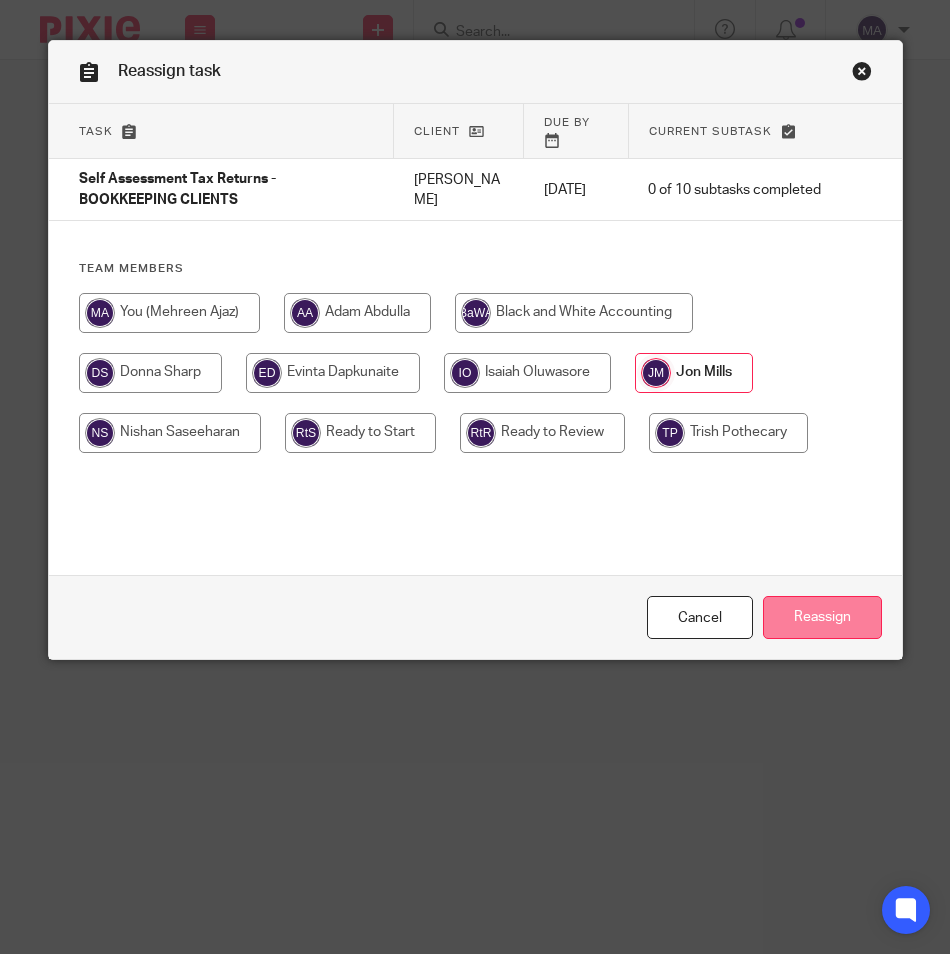 click on "Reassign" at bounding box center (822, 617) 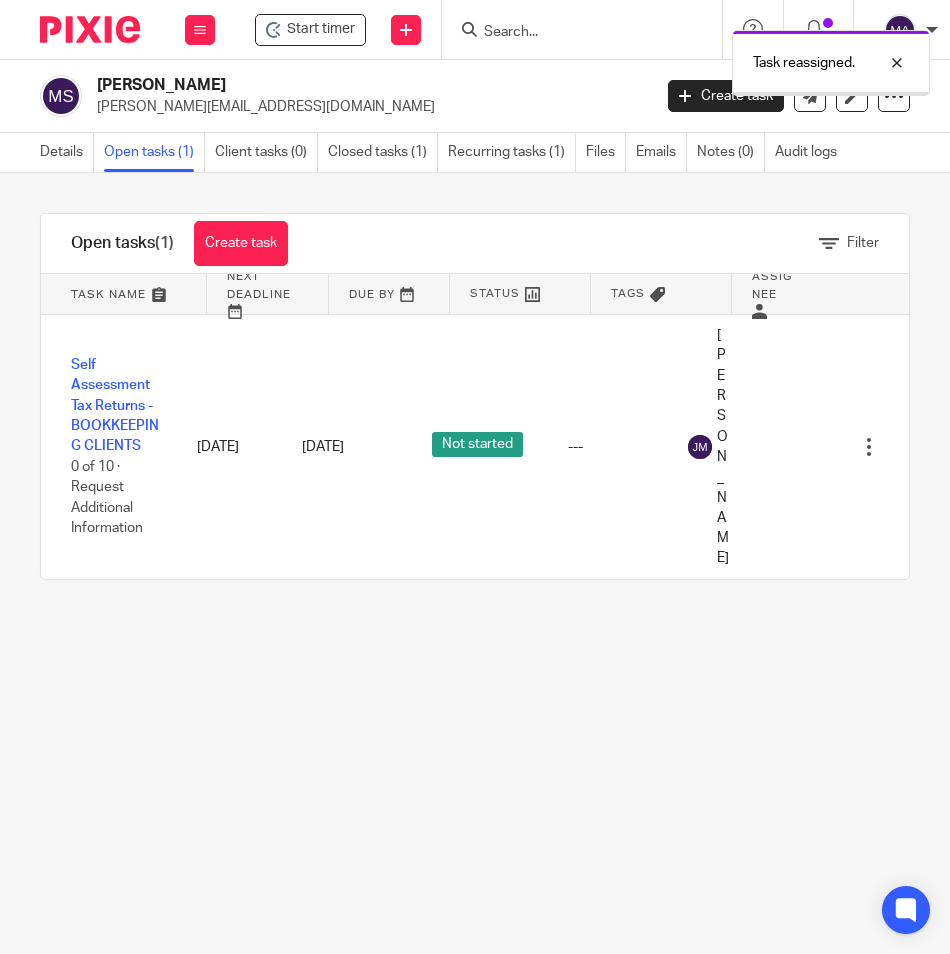 click on "Task reassigned." at bounding box center [702, 58] 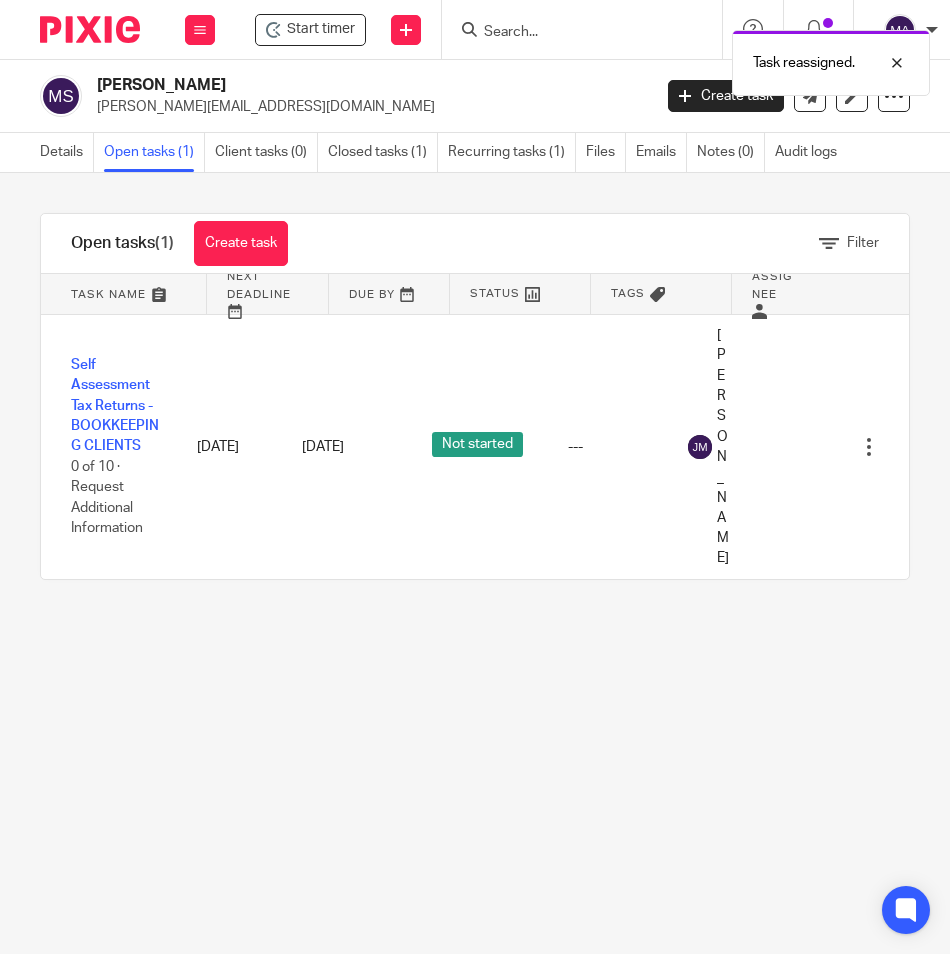 click on "Task reassigned." at bounding box center [702, 58] 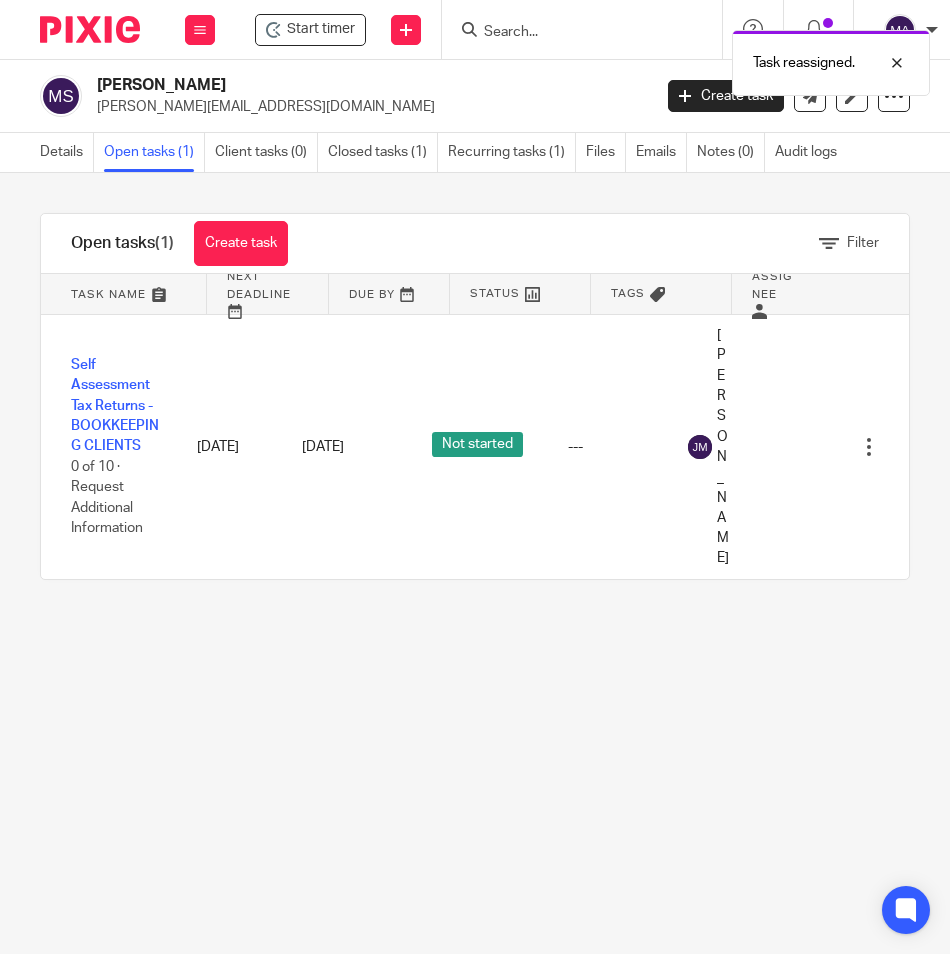 click on "Task reassigned." at bounding box center [702, 58] 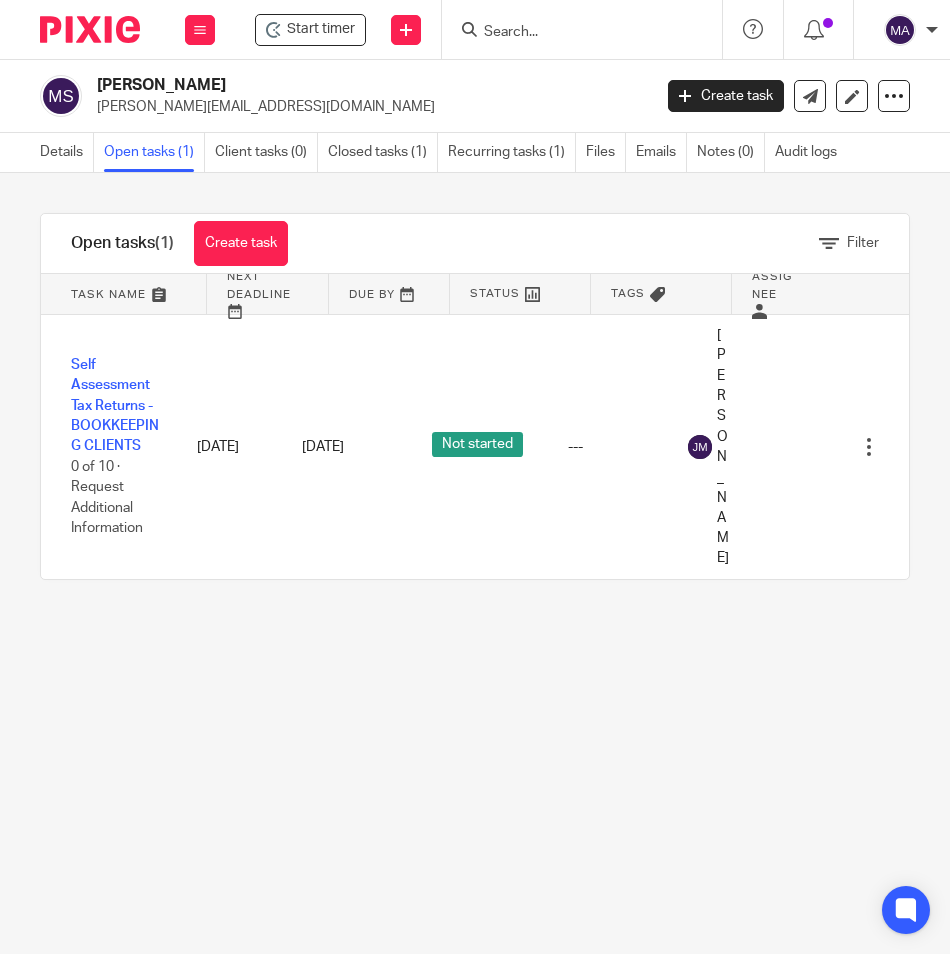 click at bounding box center [582, 29] 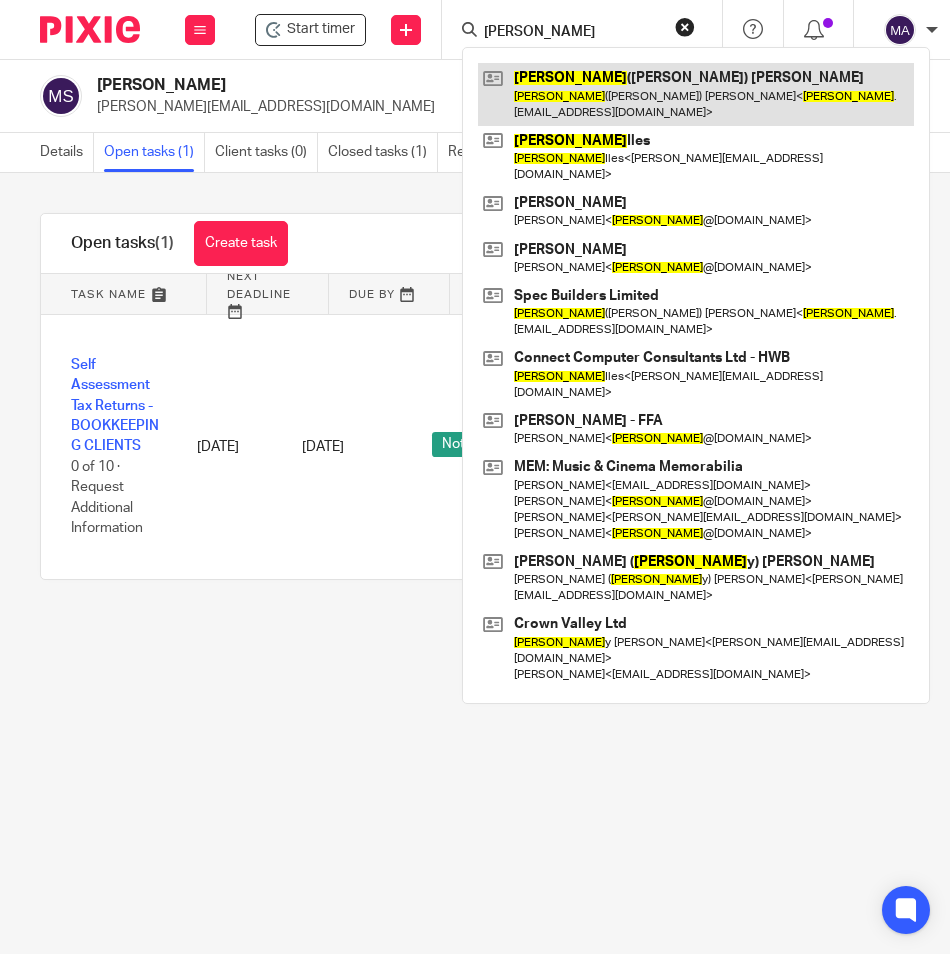 type on "mike" 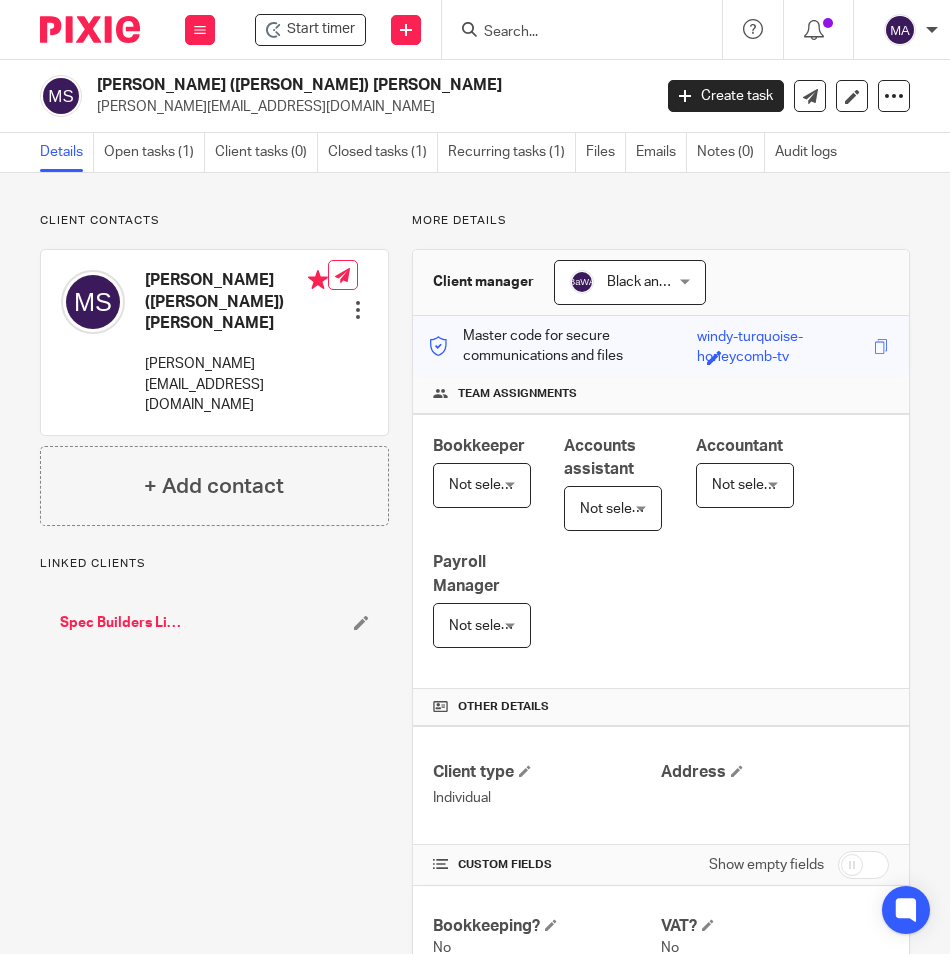 scroll, scrollTop: 0, scrollLeft: 0, axis: both 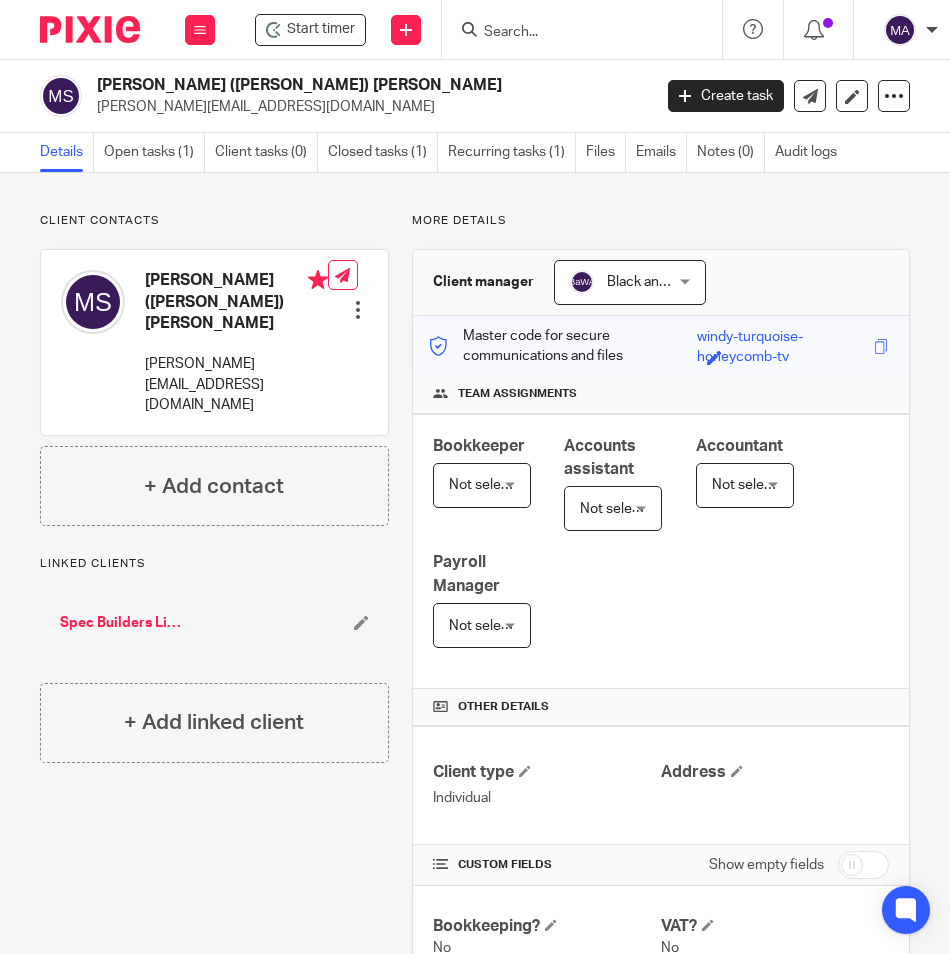 click at bounding box center [358, 310] 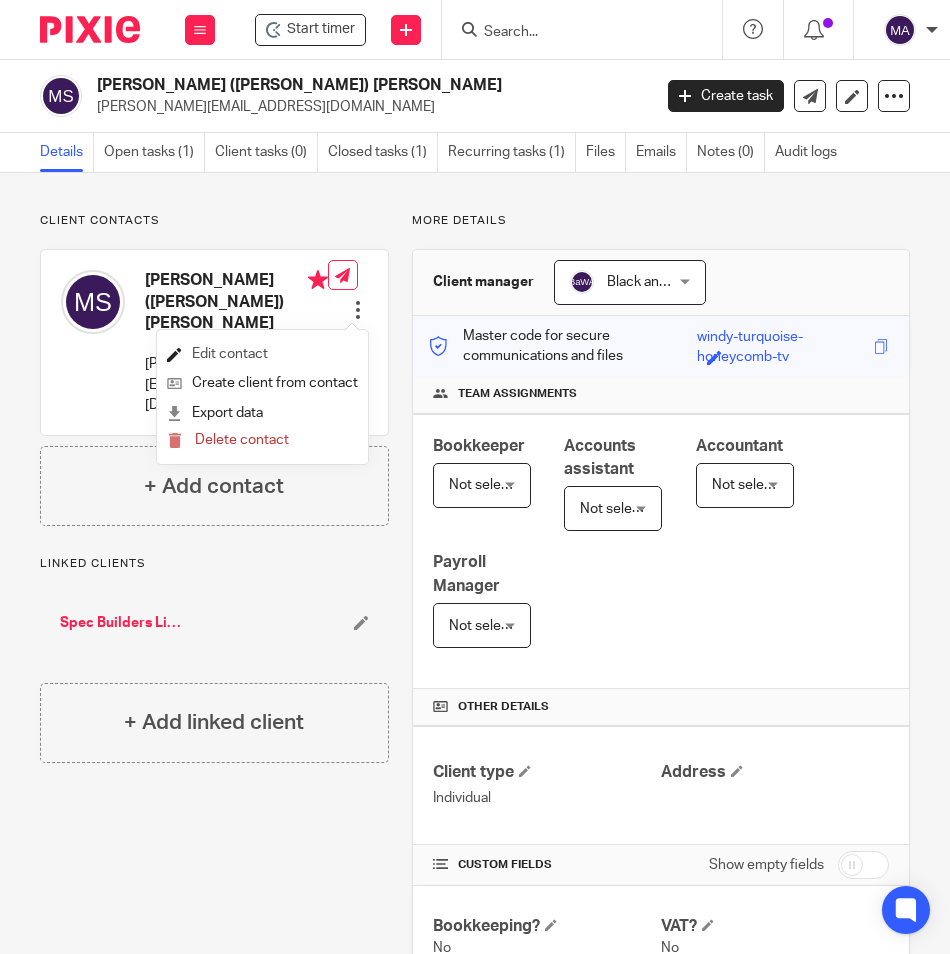 click on "Edit contact" at bounding box center (262, 354) 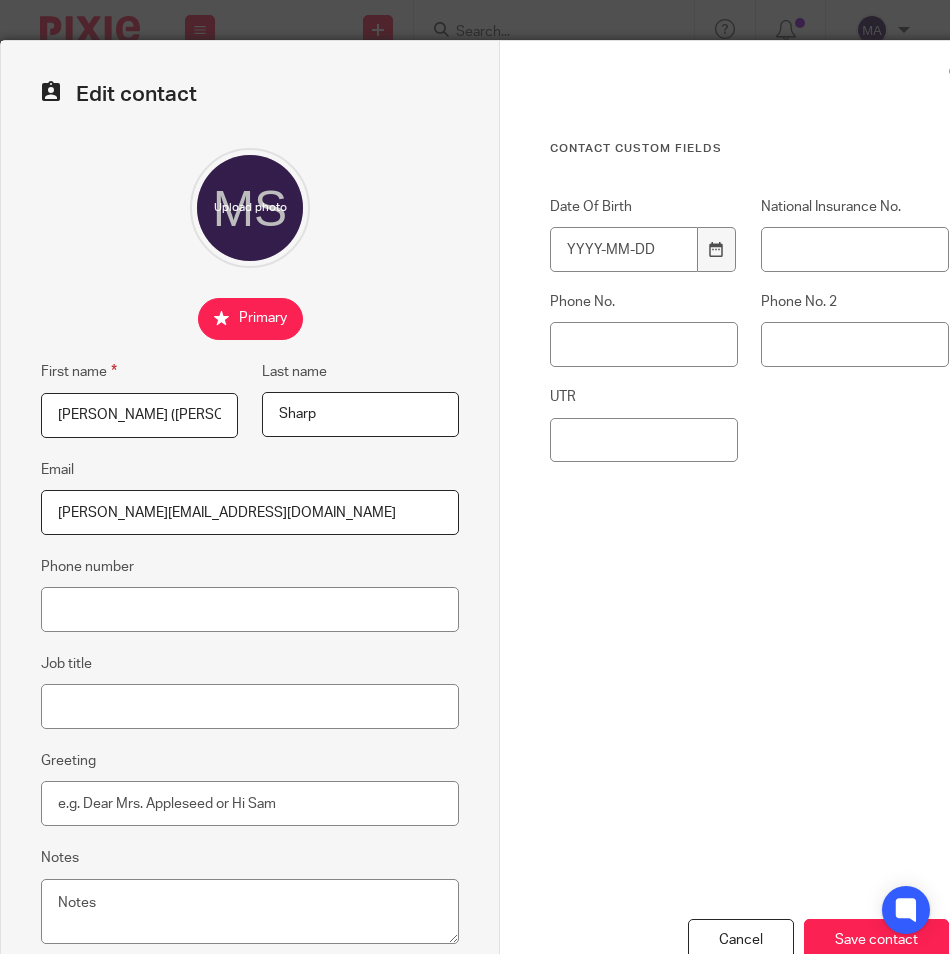 scroll, scrollTop: 0, scrollLeft: 0, axis: both 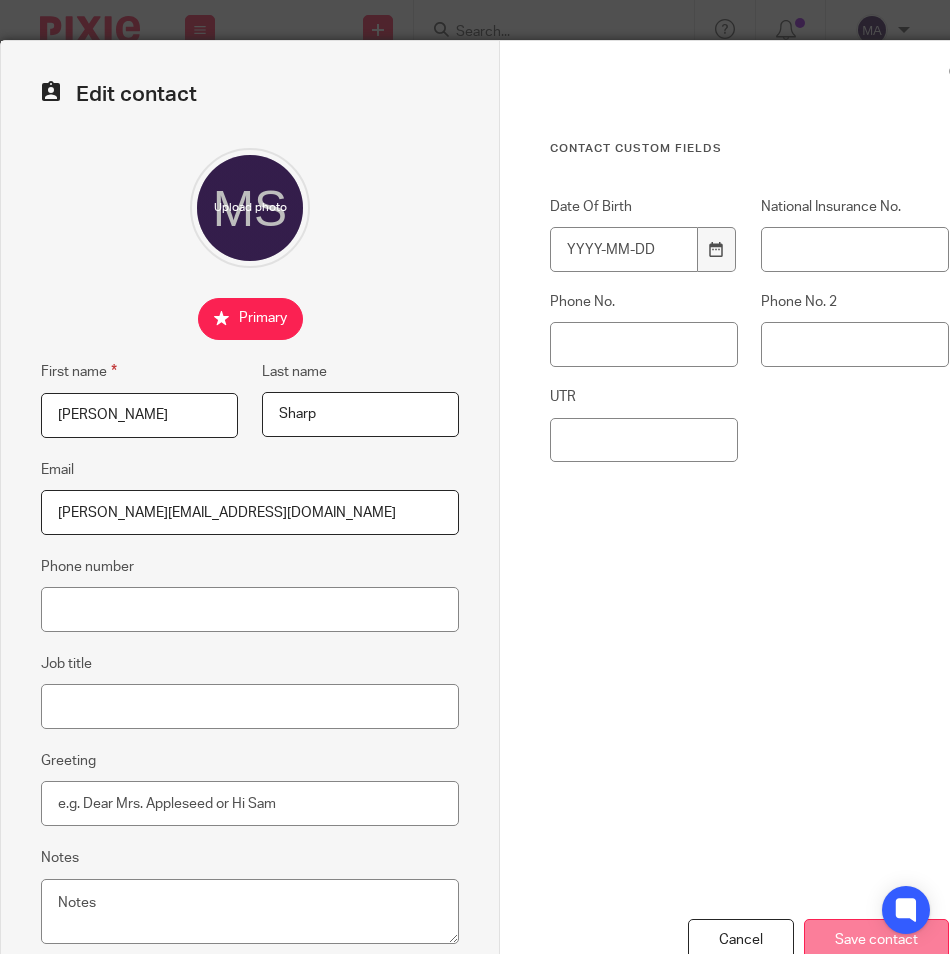 type on "[PERSON_NAME]" 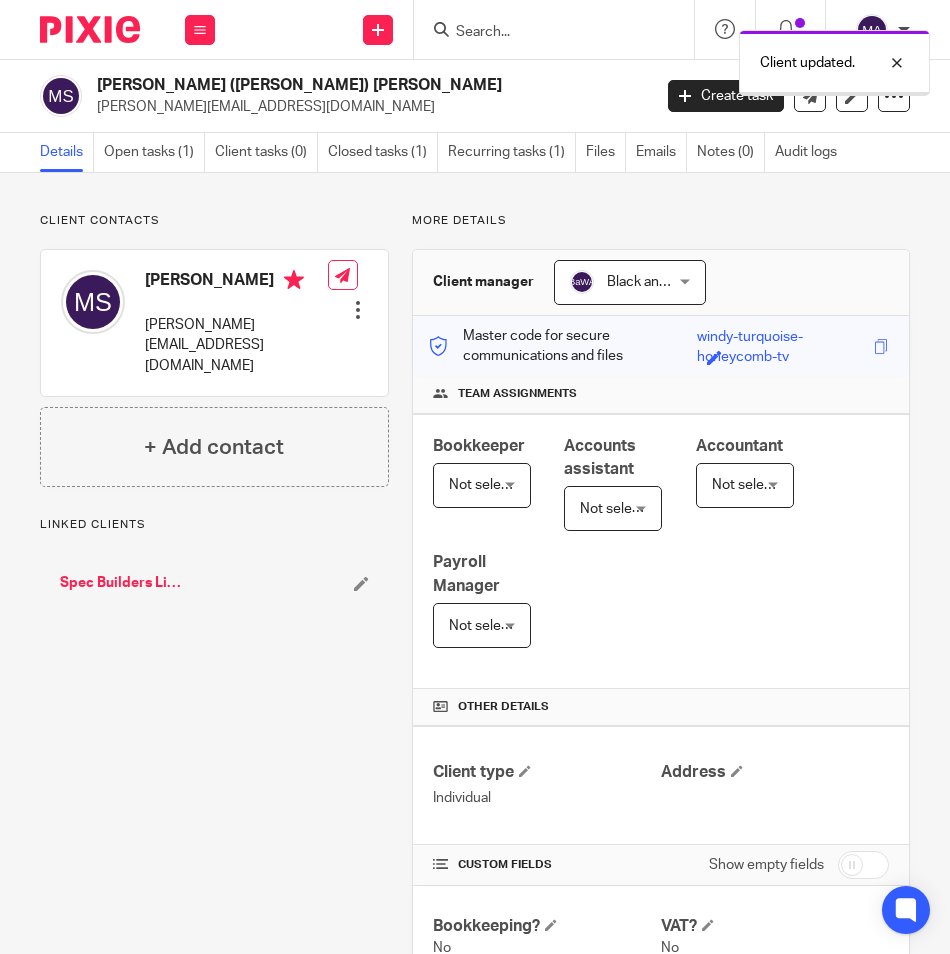 scroll, scrollTop: 0, scrollLeft: 0, axis: both 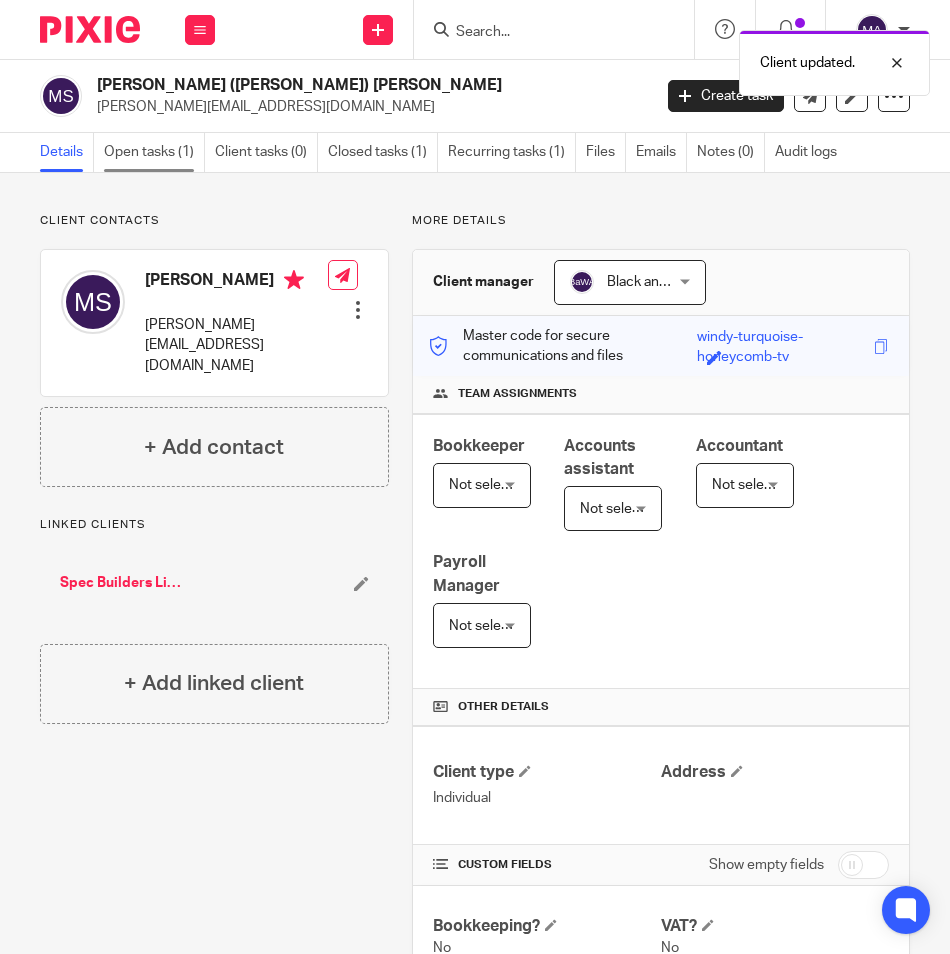 click on "Open tasks (1)" at bounding box center [154, 152] 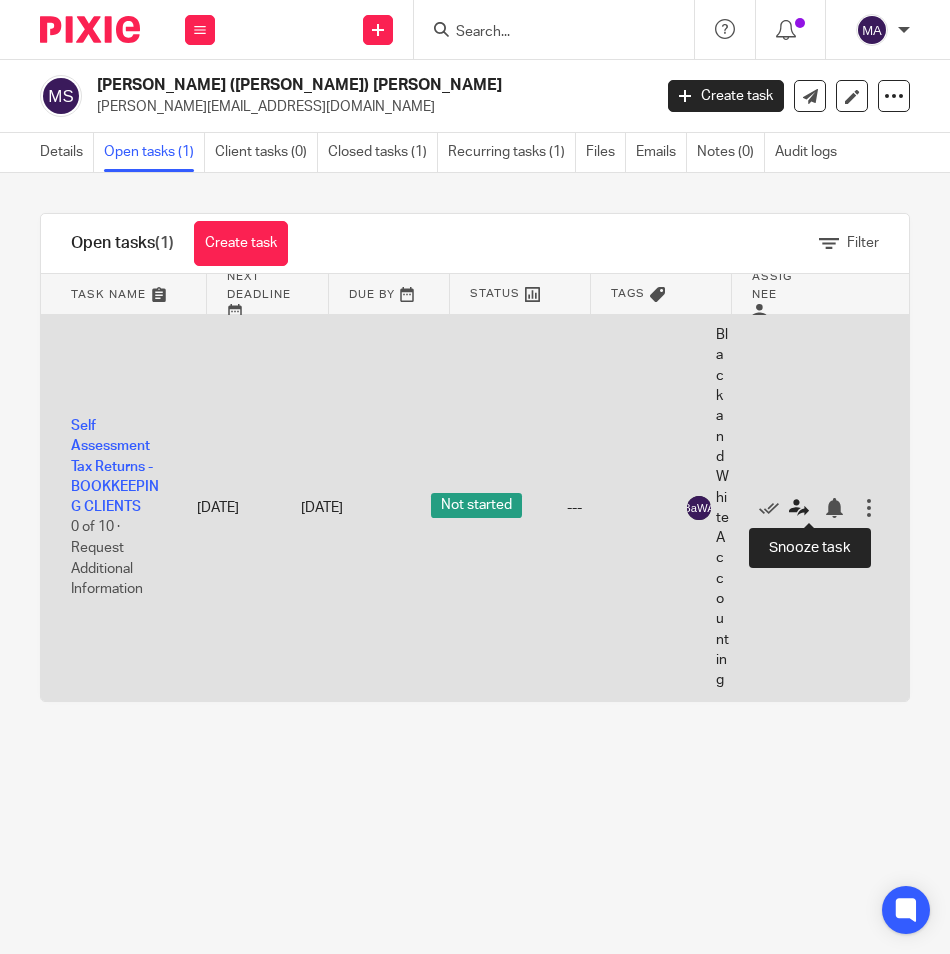 scroll, scrollTop: 0, scrollLeft: 0, axis: both 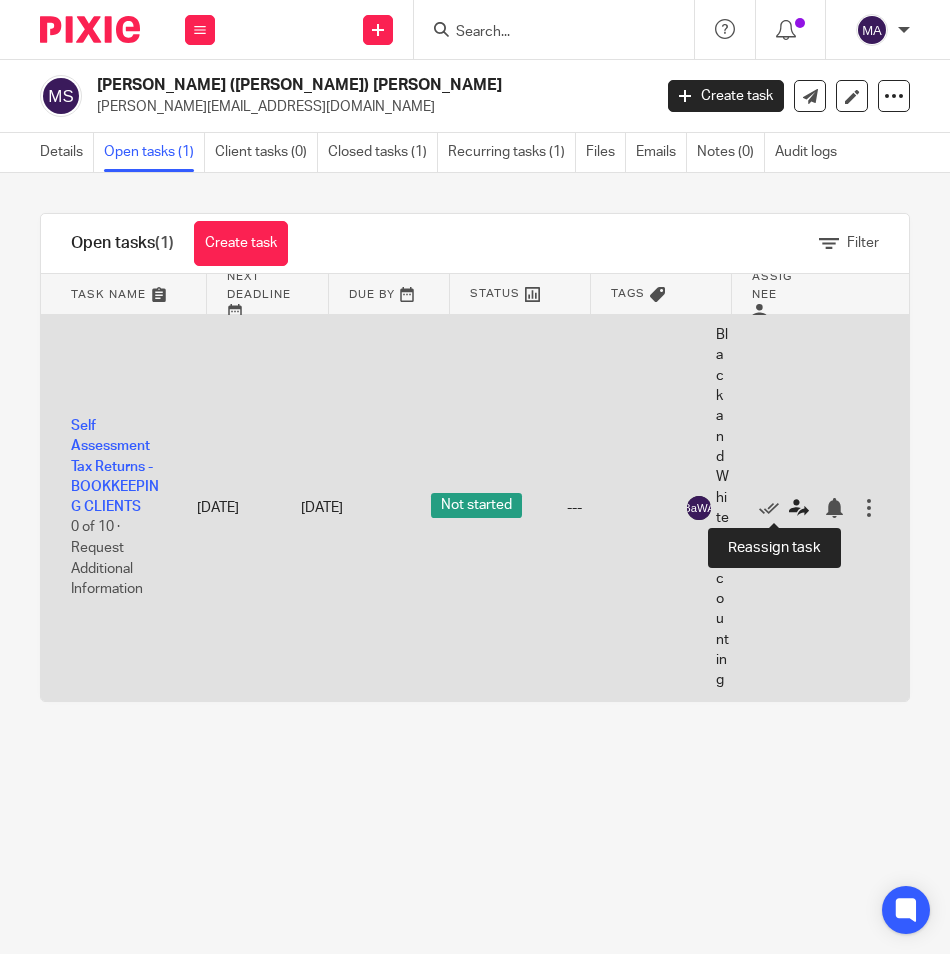 click at bounding box center (799, 508) 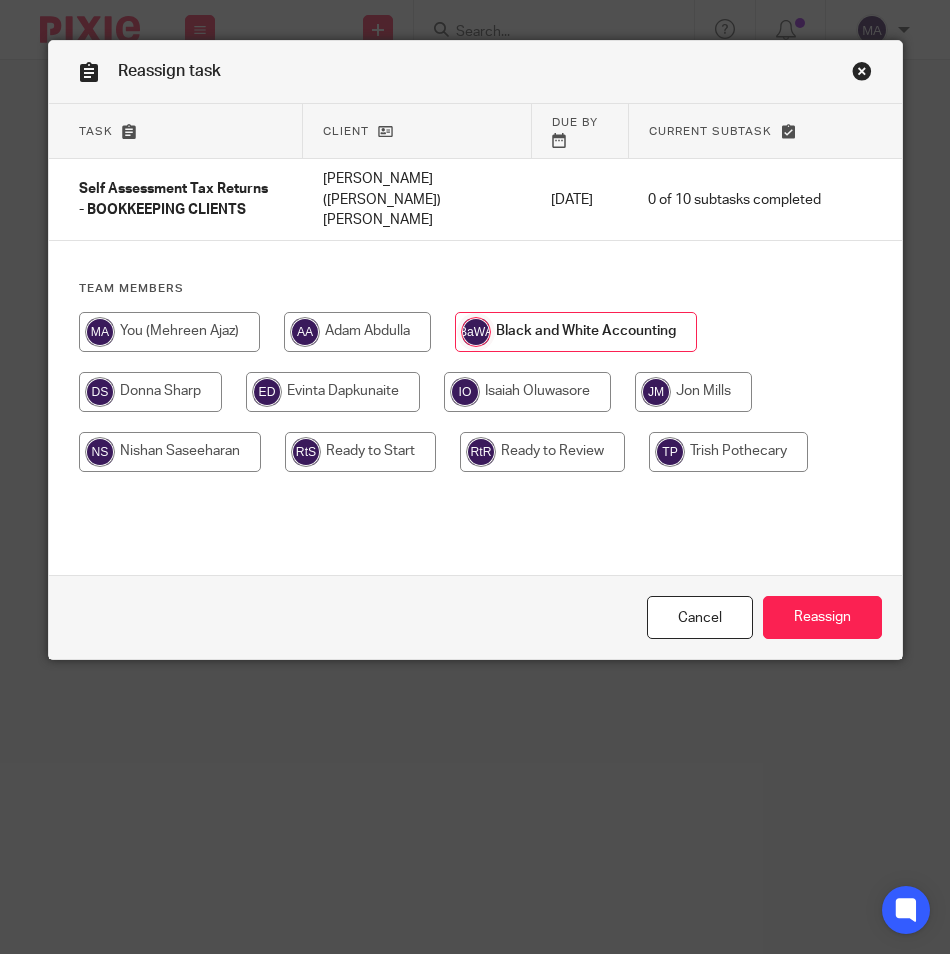 scroll, scrollTop: 0, scrollLeft: 0, axis: both 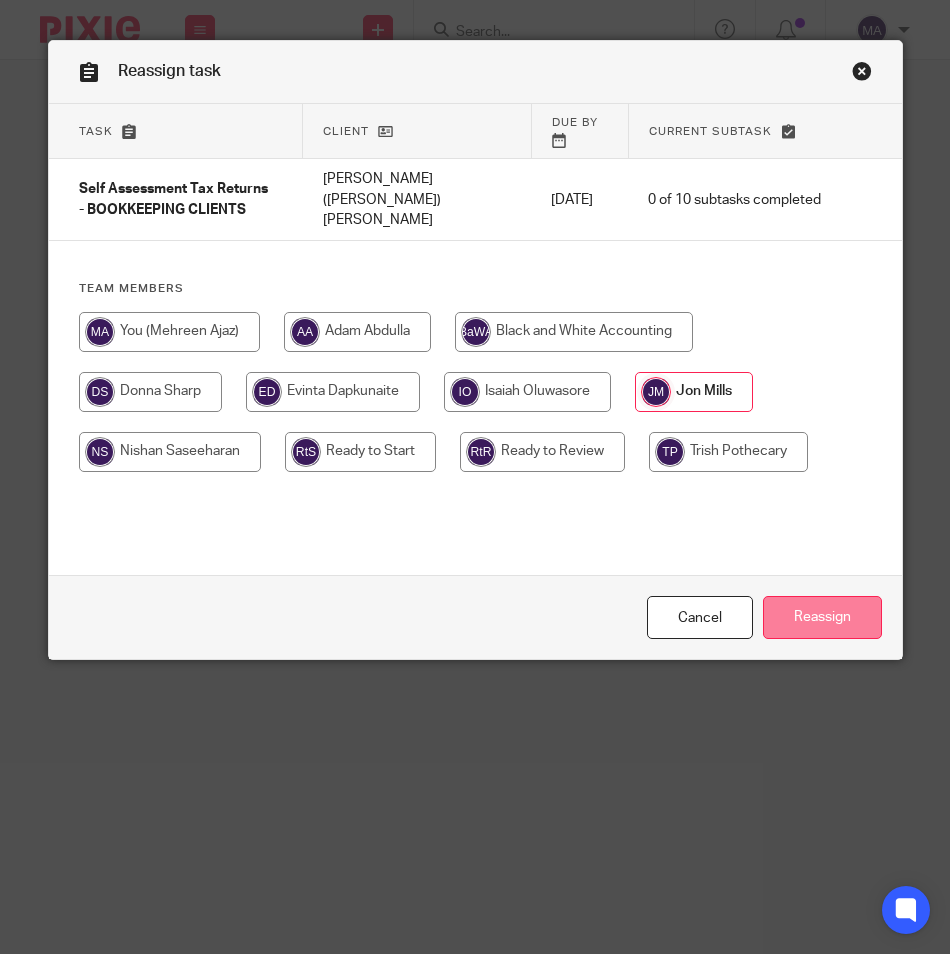 click on "Reassign" at bounding box center (822, 617) 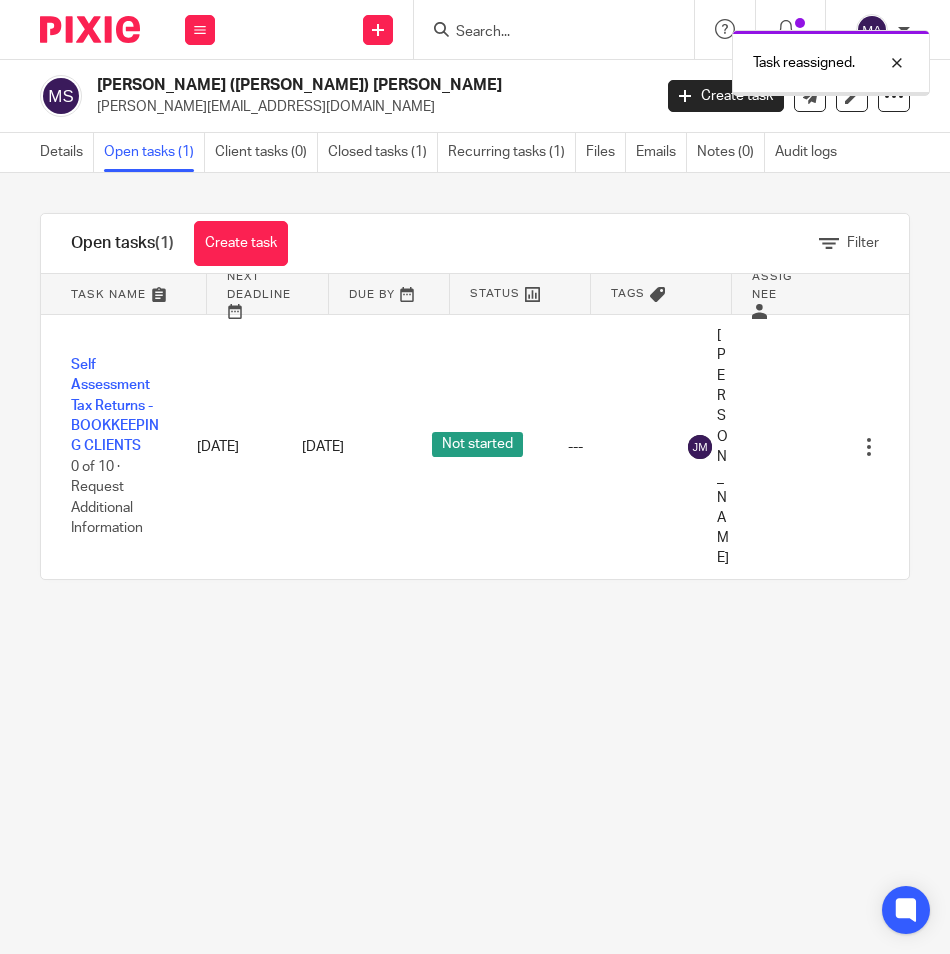 click on "Task reassigned." at bounding box center (702, 58) 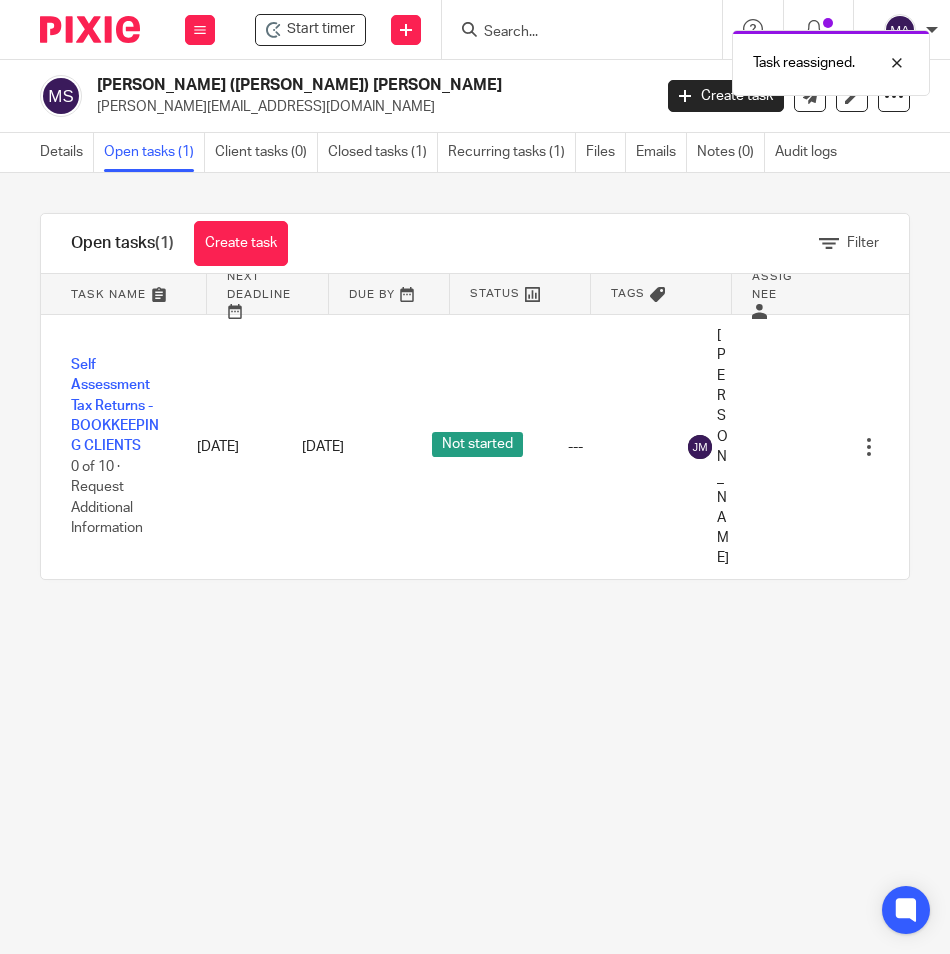 click on "Task reassigned." at bounding box center [702, 58] 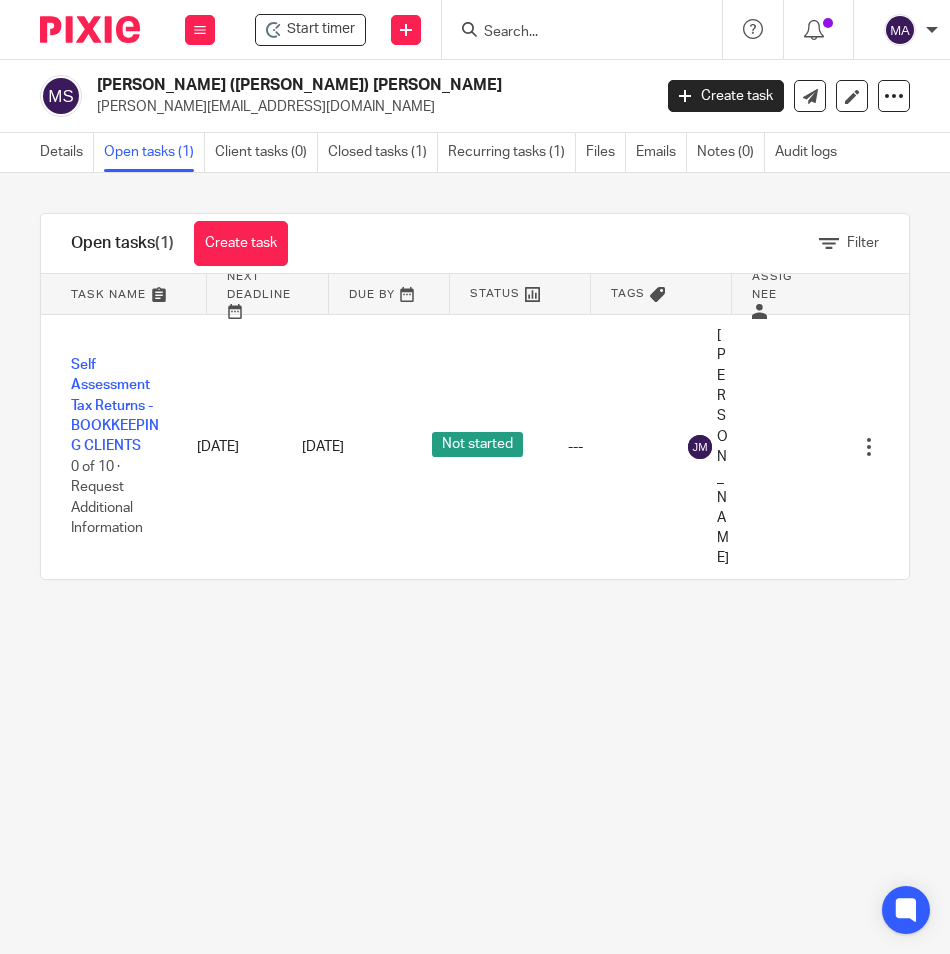 click at bounding box center (572, 33) 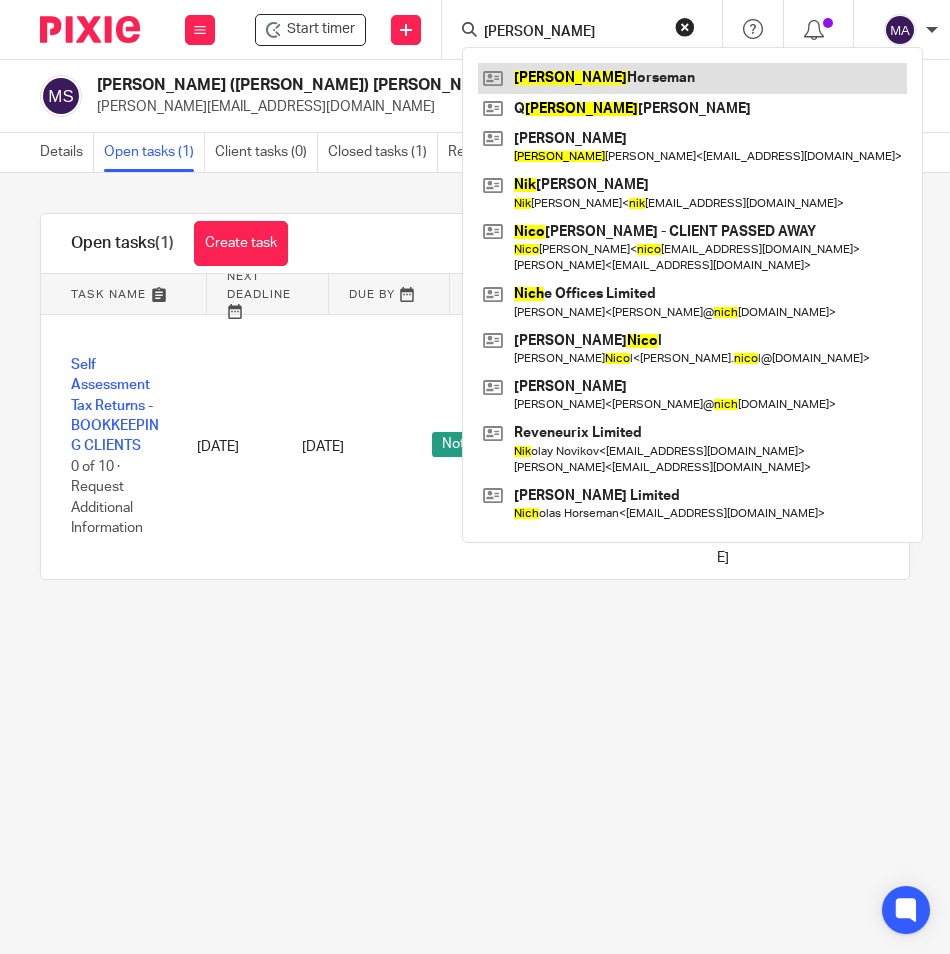 type on "[PERSON_NAME]" 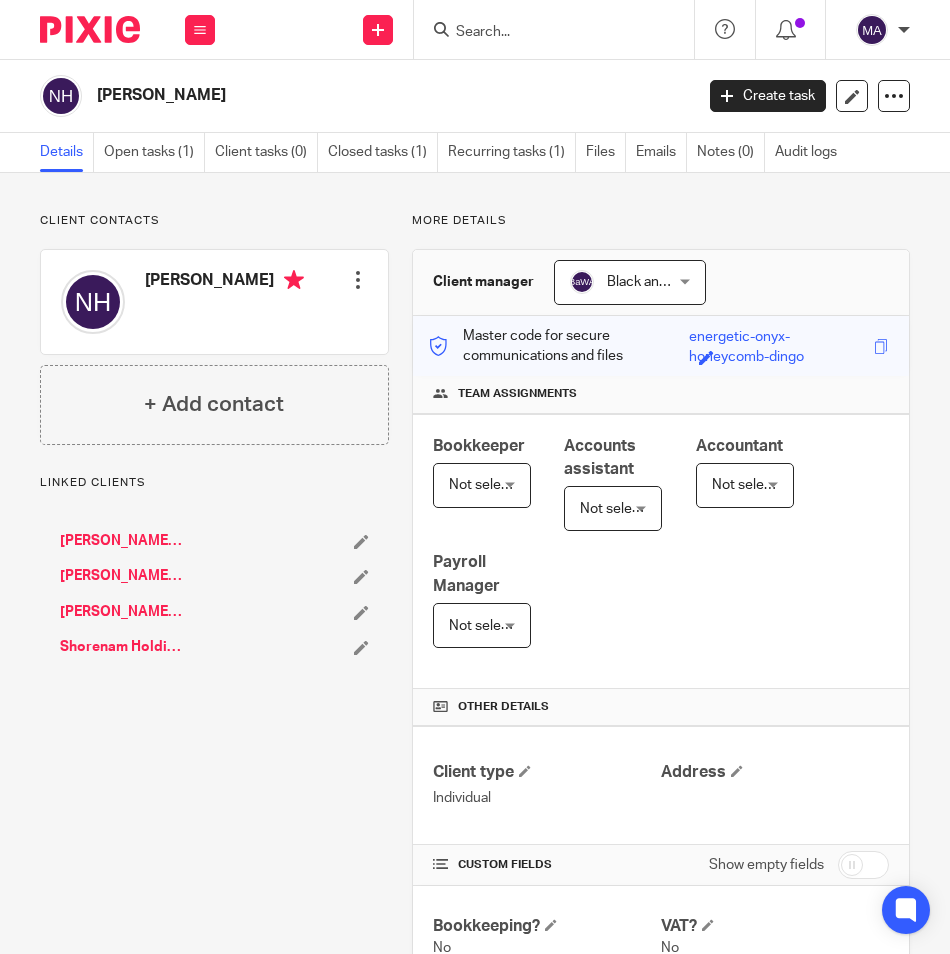 scroll, scrollTop: 0, scrollLeft: 0, axis: both 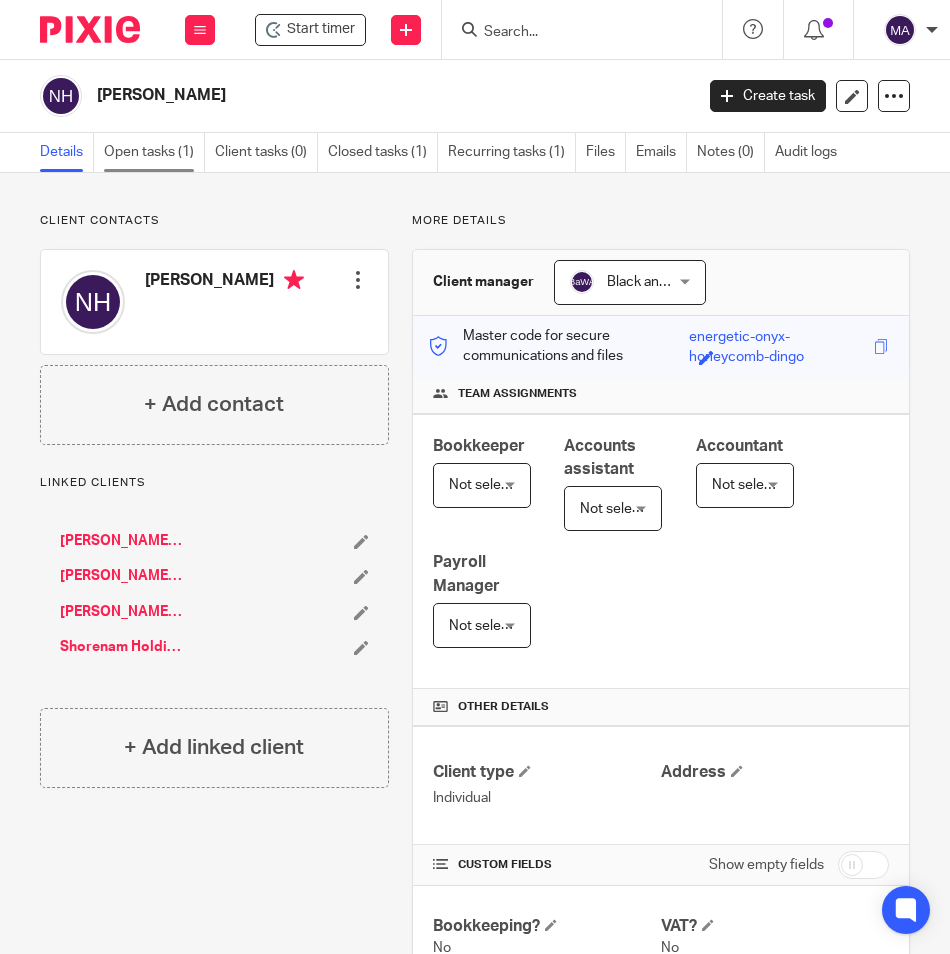 click on "Open tasks (1)" at bounding box center (154, 152) 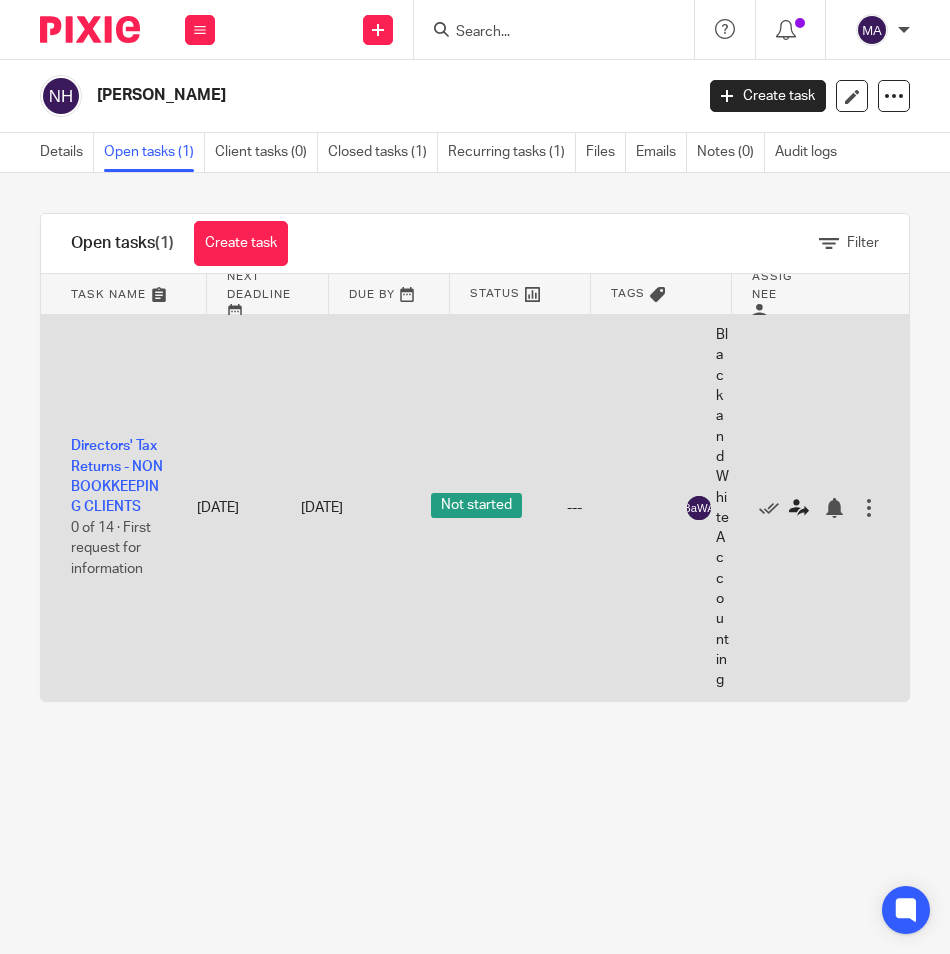 scroll, scrollTop: 0, scrollLeft: 0, axis: both 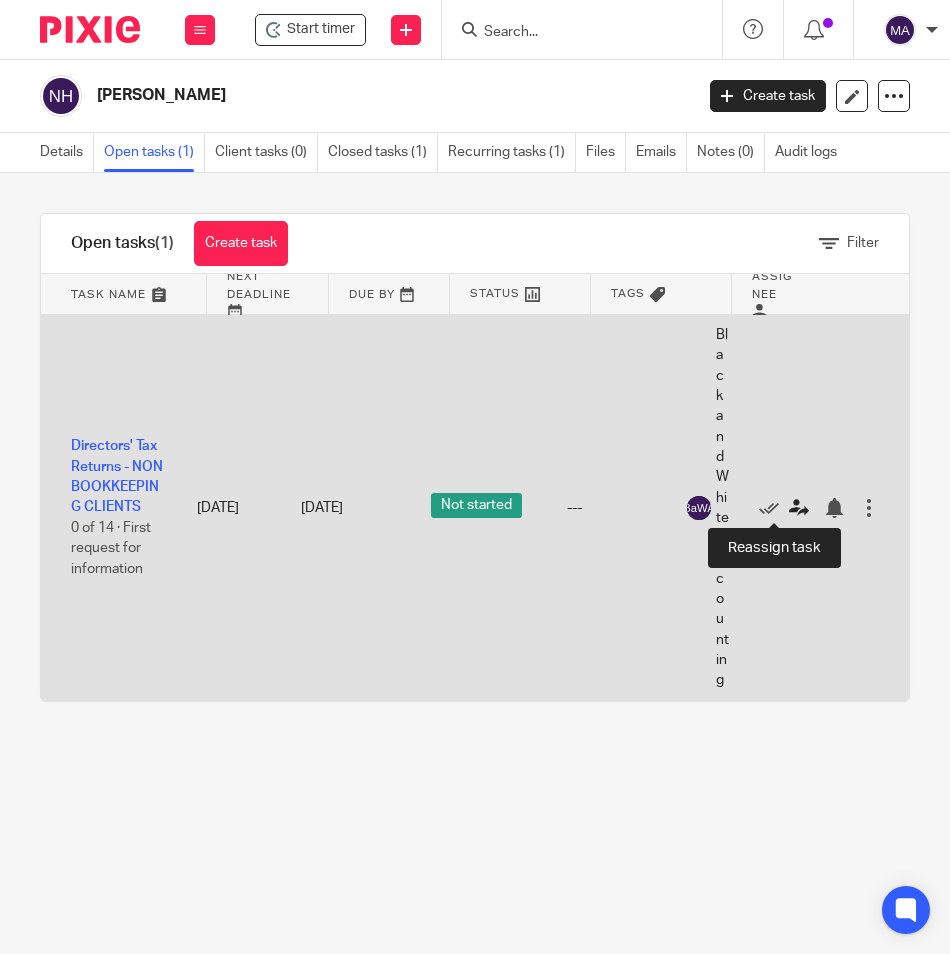 click at bounding box center (799, 508) 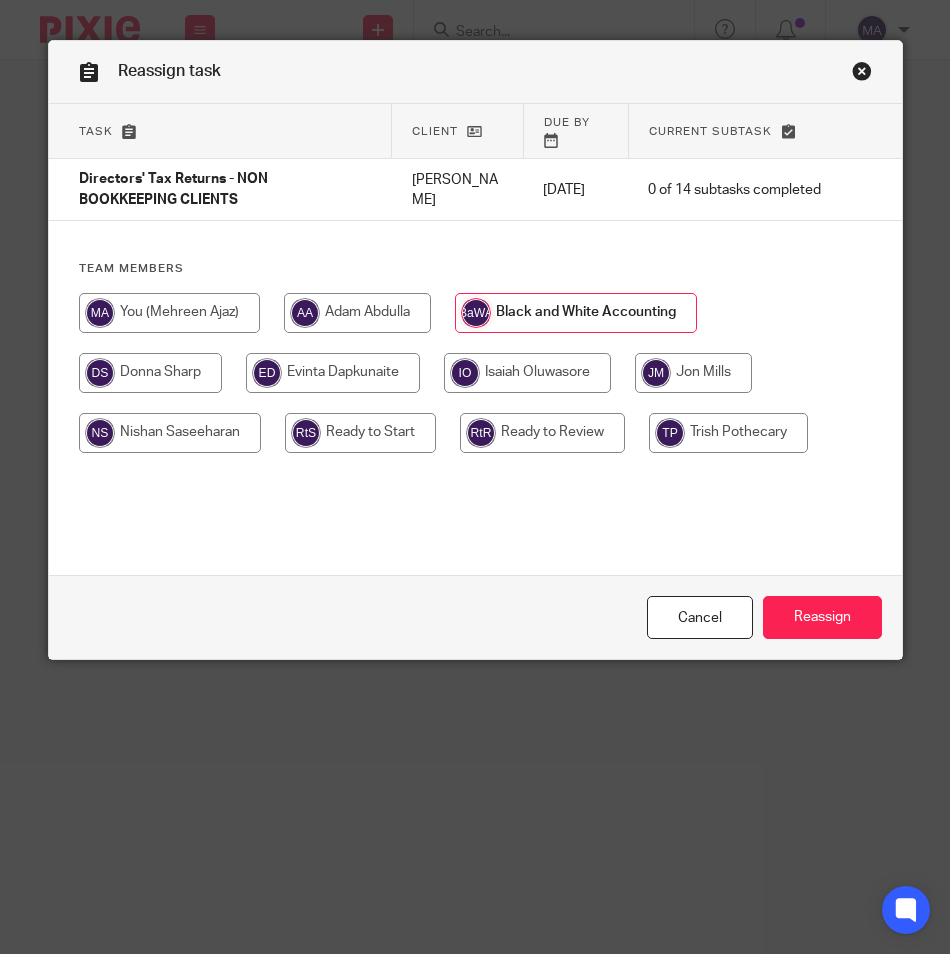 scroll, scrollTop: 0, scrollLeft: 0, axis: both 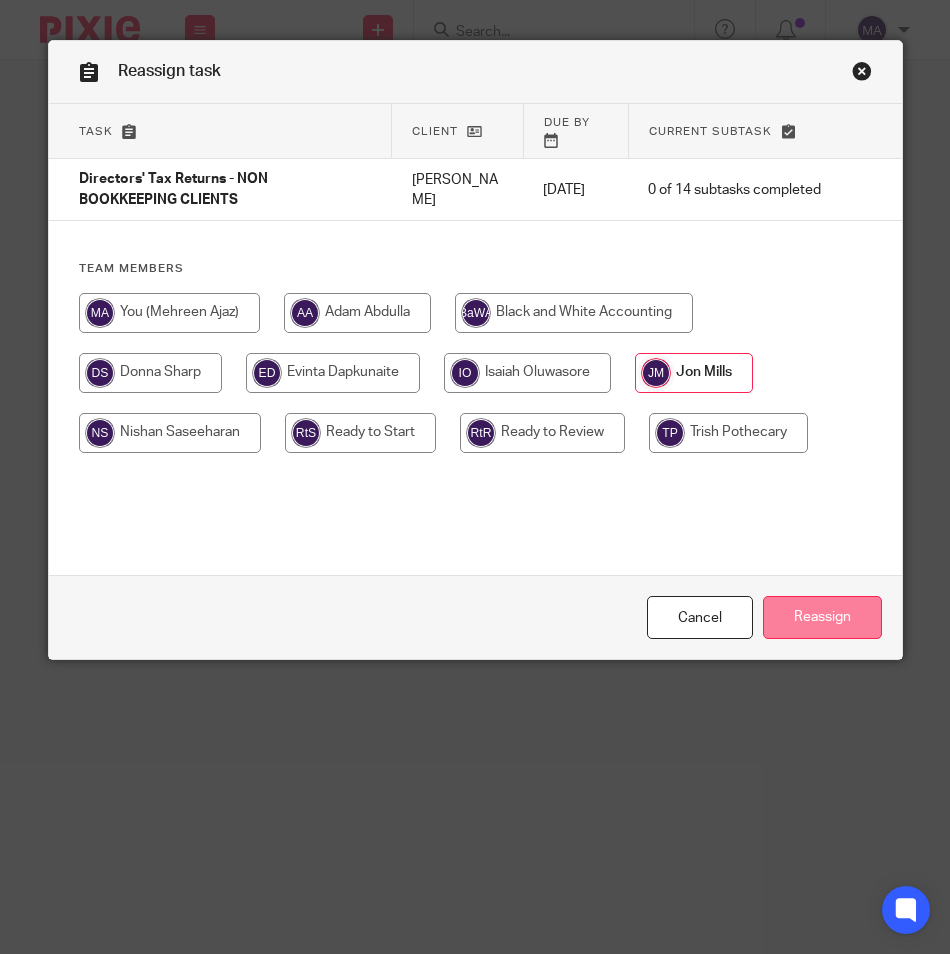 click on "Reassign" at bounding box center (822, 617) 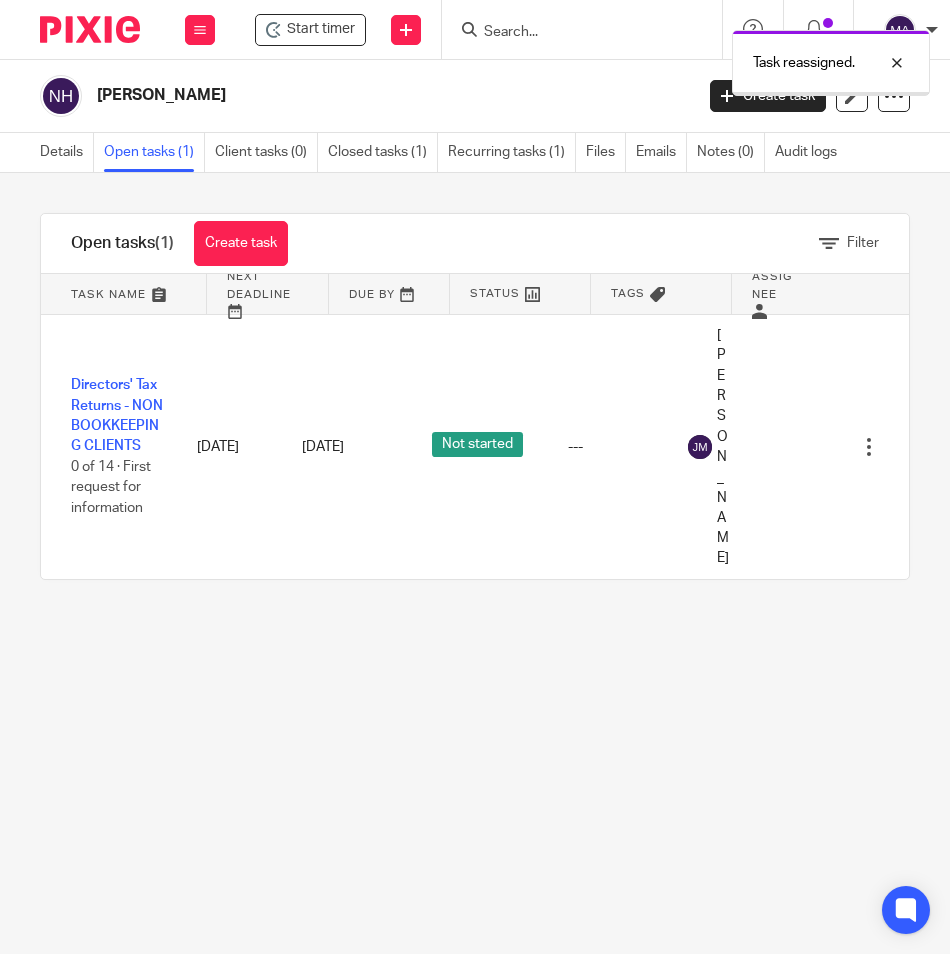 scroll, scrollTop: 0, scrollLeft: 0, axis: both 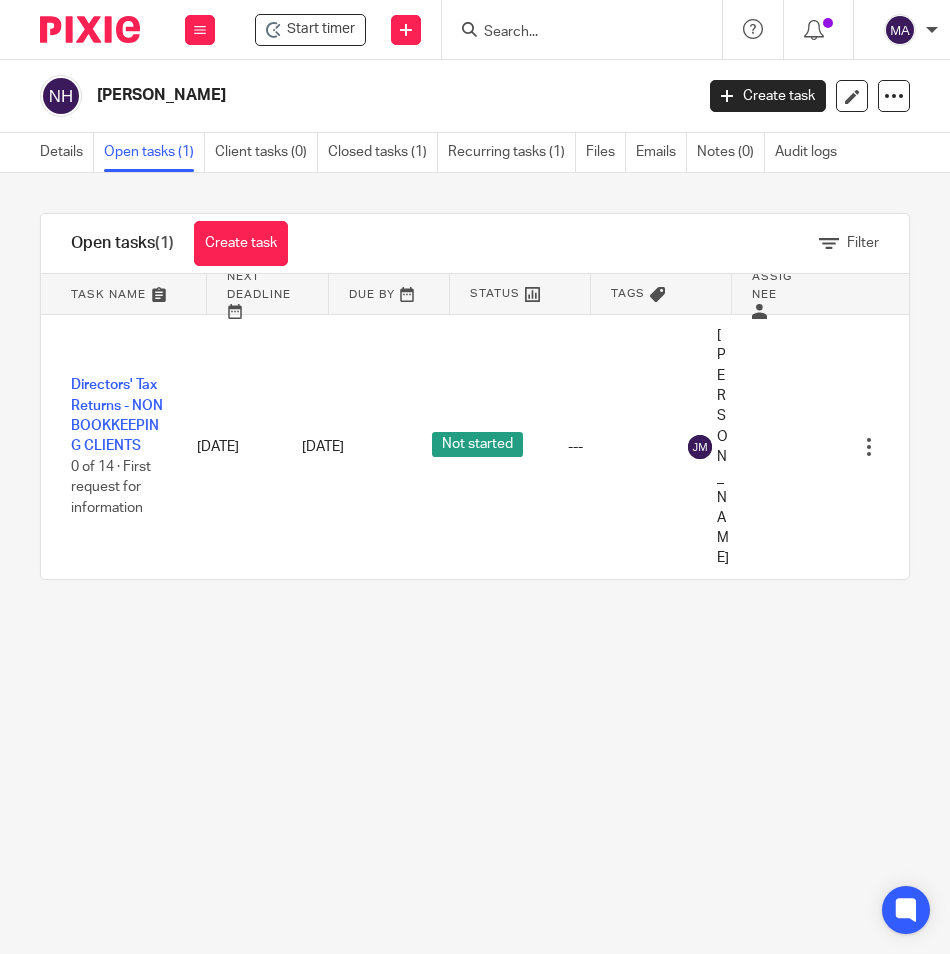 click 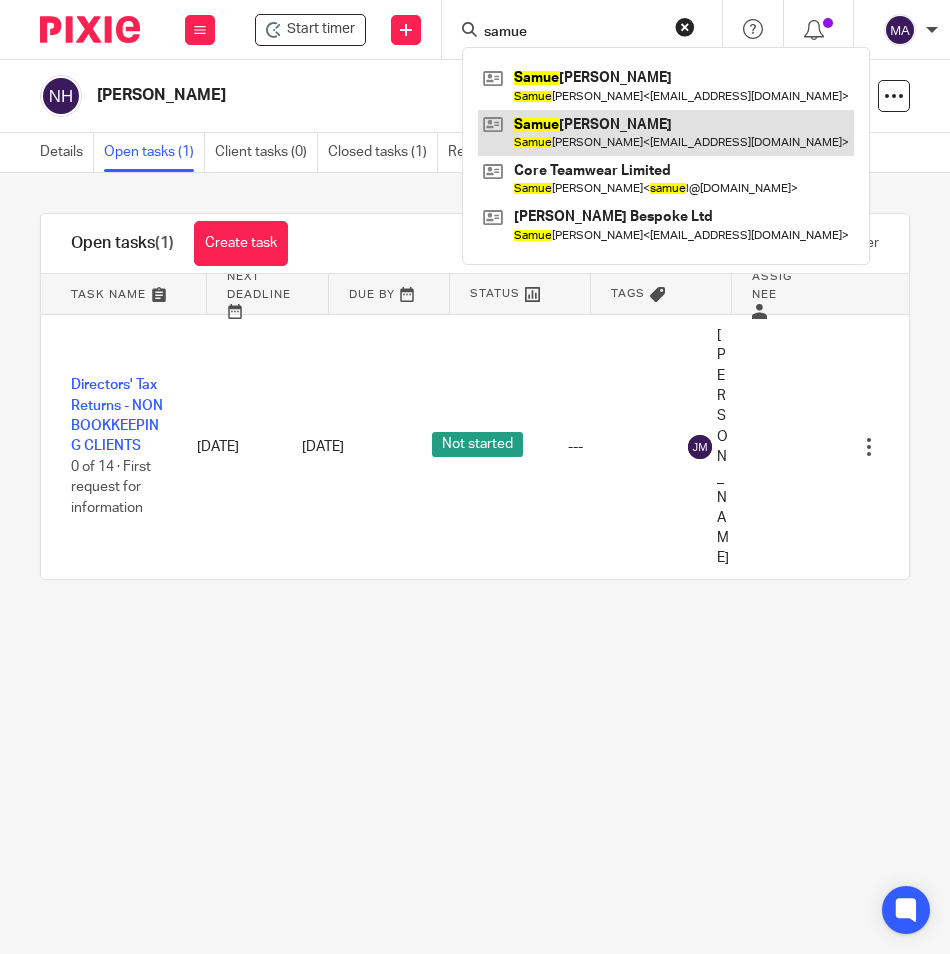 type on "samue" 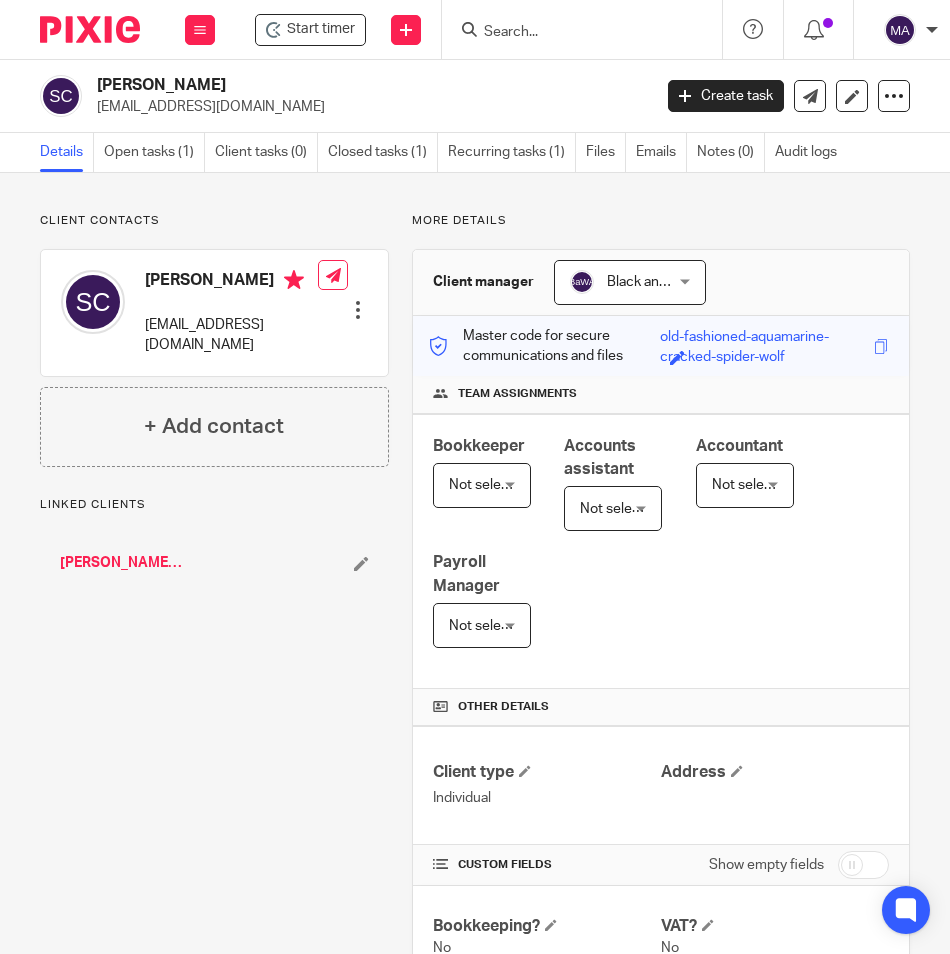 click on "Open tasks (1)" at bounding box center [154, 152] 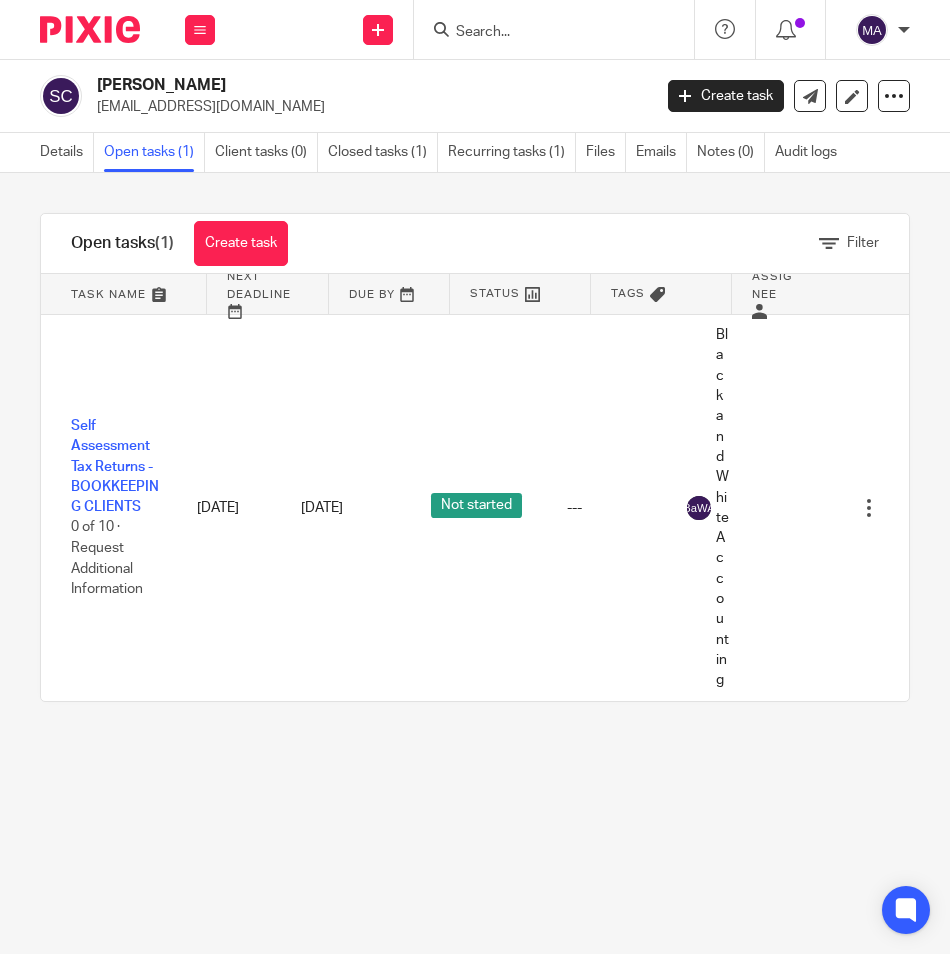 scroll, scrollTop: 0, scrollLeft: 0, axis: both 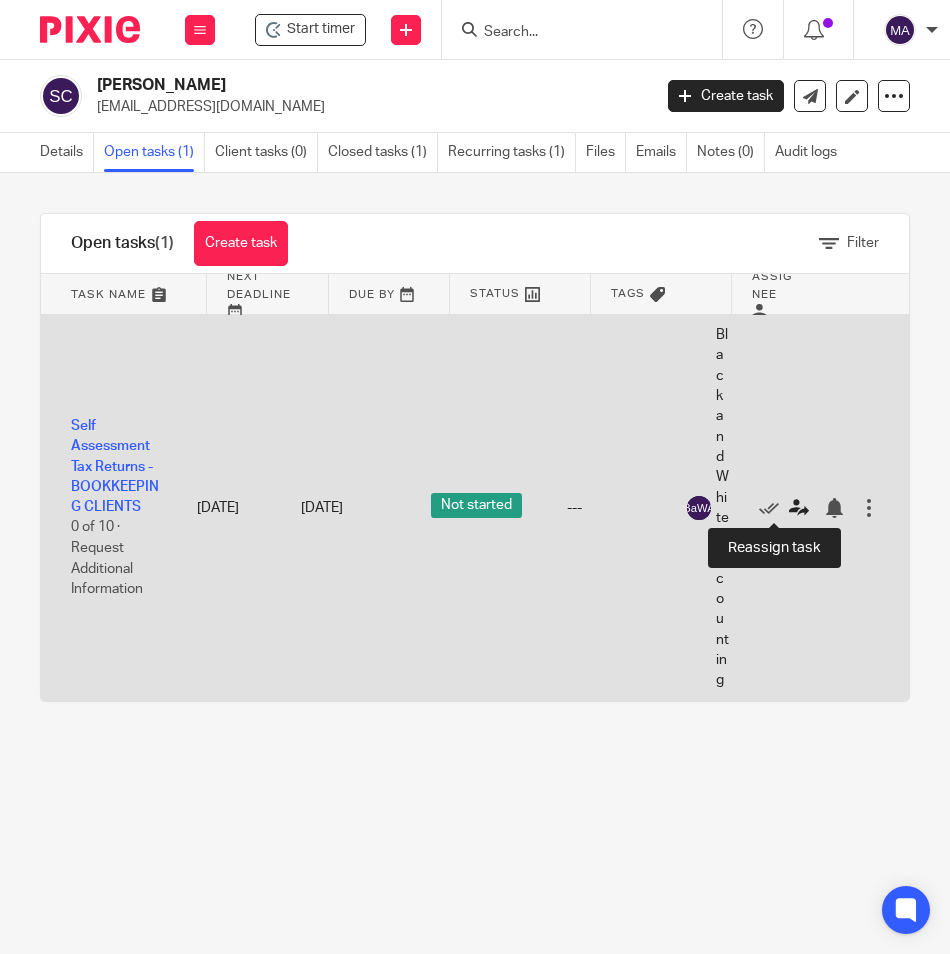click at bounding box center (799, 508) 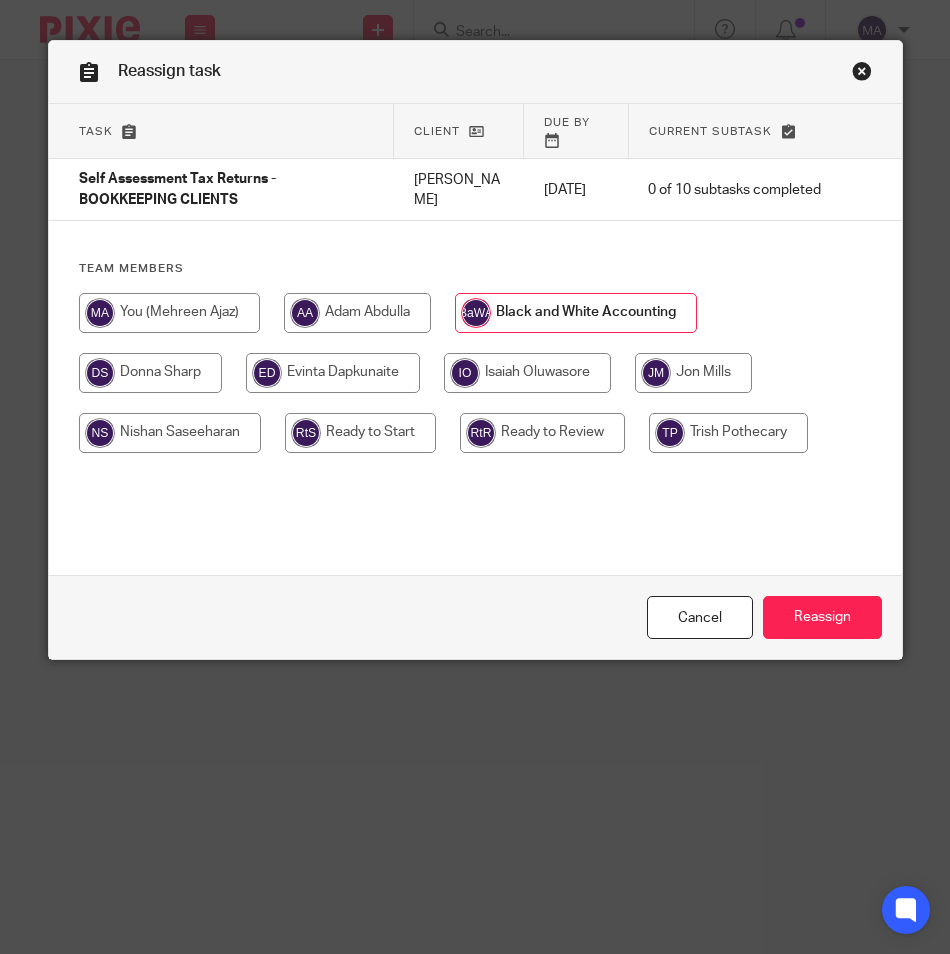 scroll, scrollTop: 0, scrollLeft: 0, axis: both 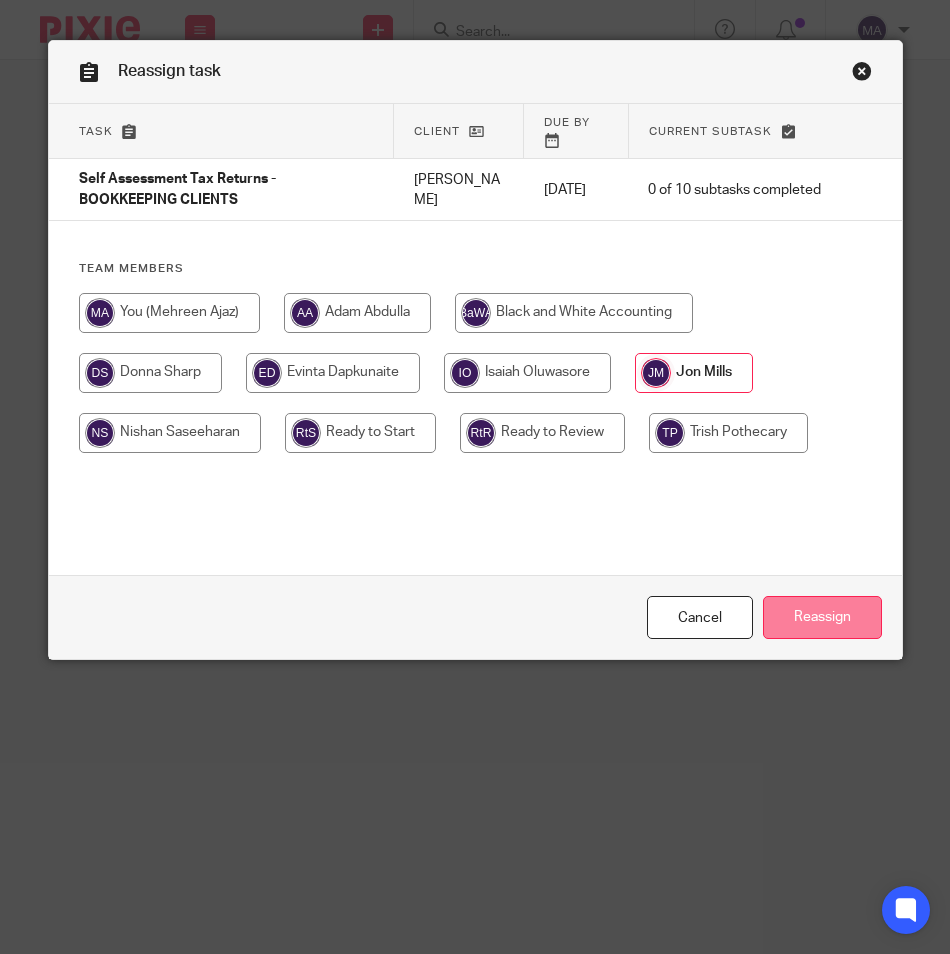 click on "Reassign" at bounding box center [822, 617] 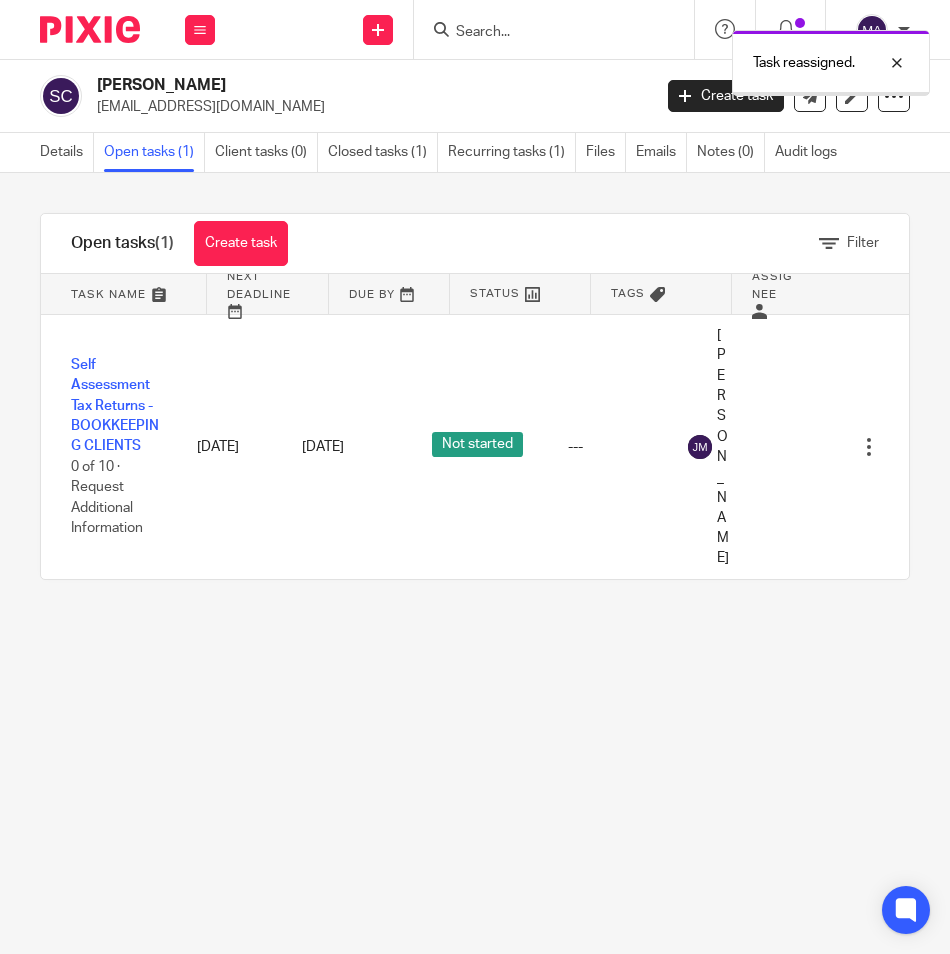 scroll, scrollTop: 0, scrollLeft: 0, axis: both 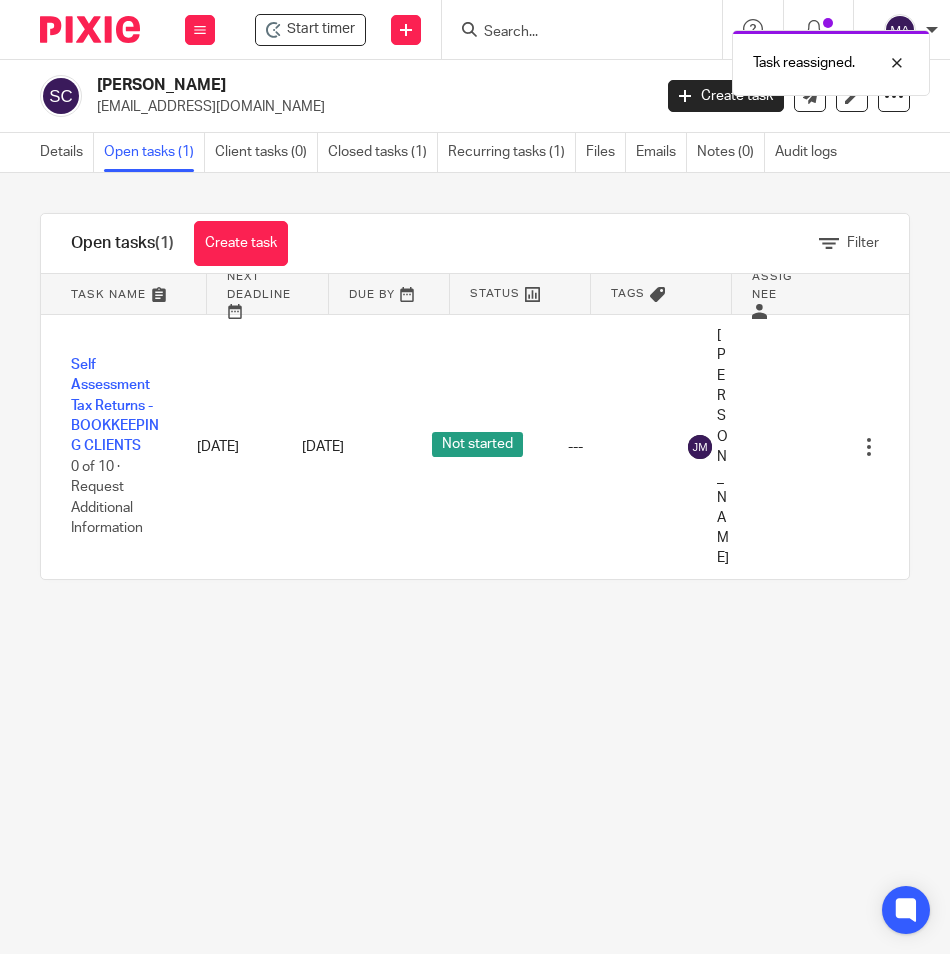 click on "Task reassigned." at bounding box center (702, 58) 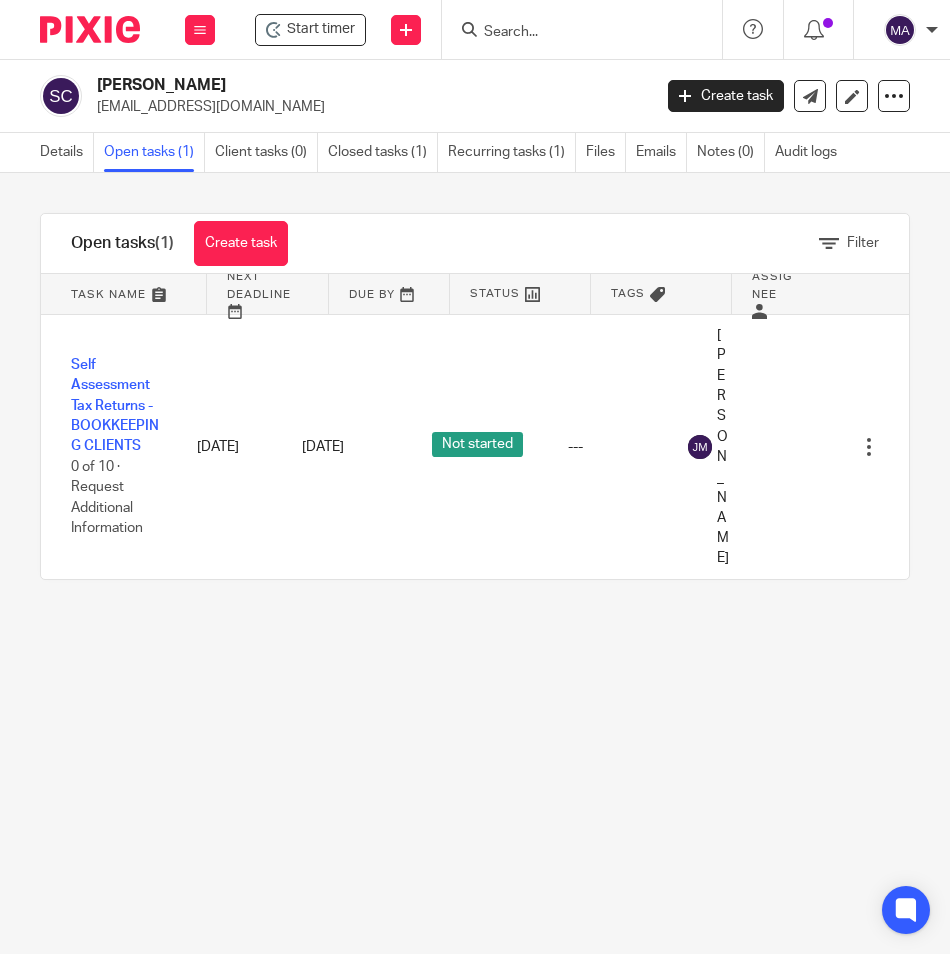 click at bounding box center [572, 33] 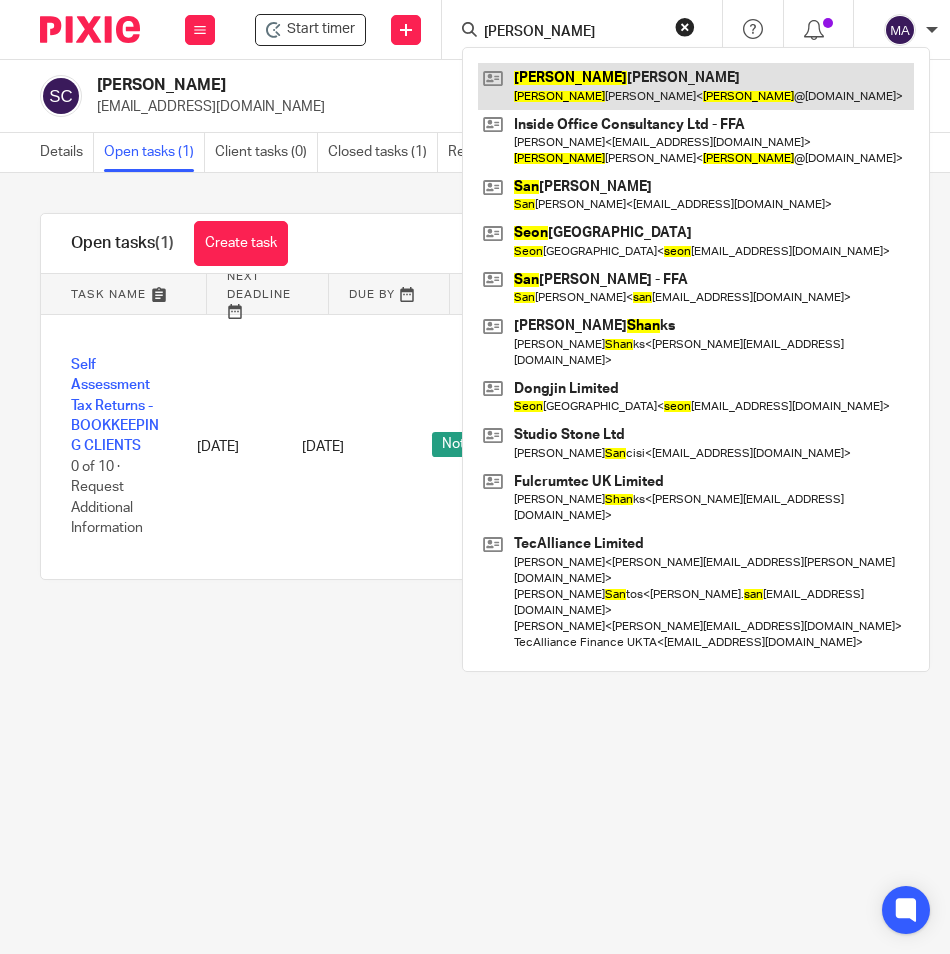 type on "sean" 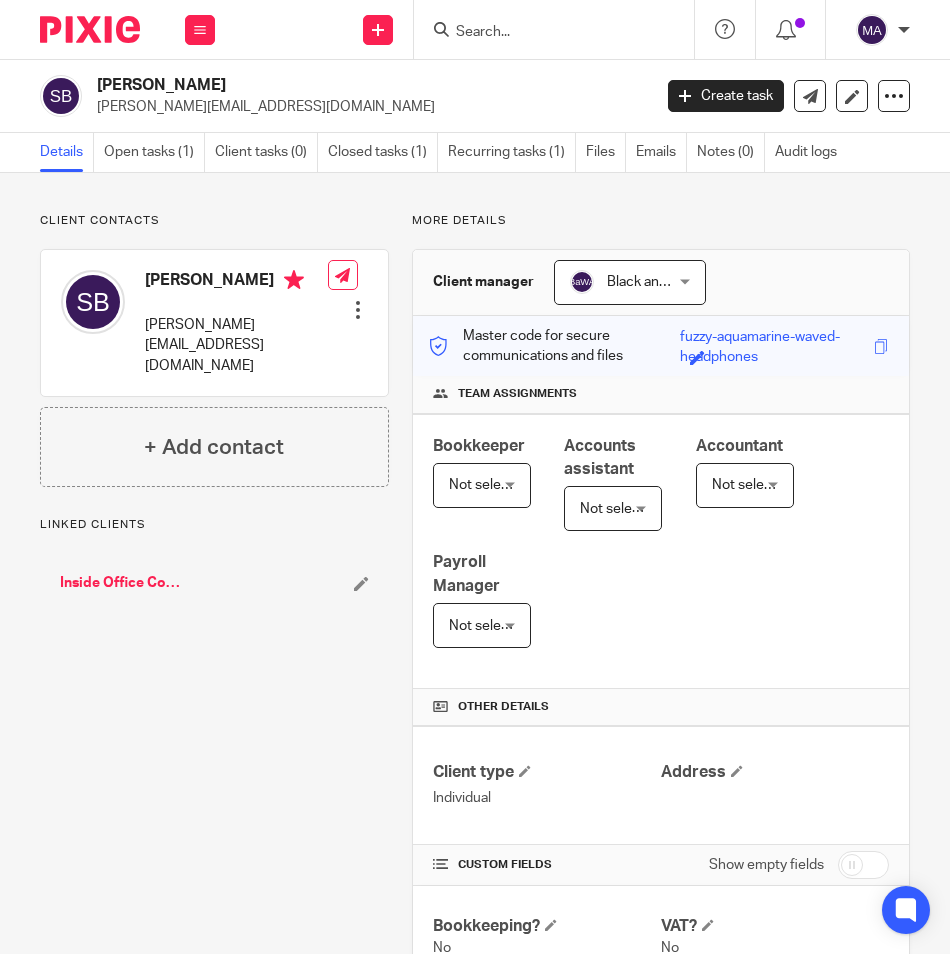 scroll, scrollTop: 0, scrollLeft: 0, axis: both 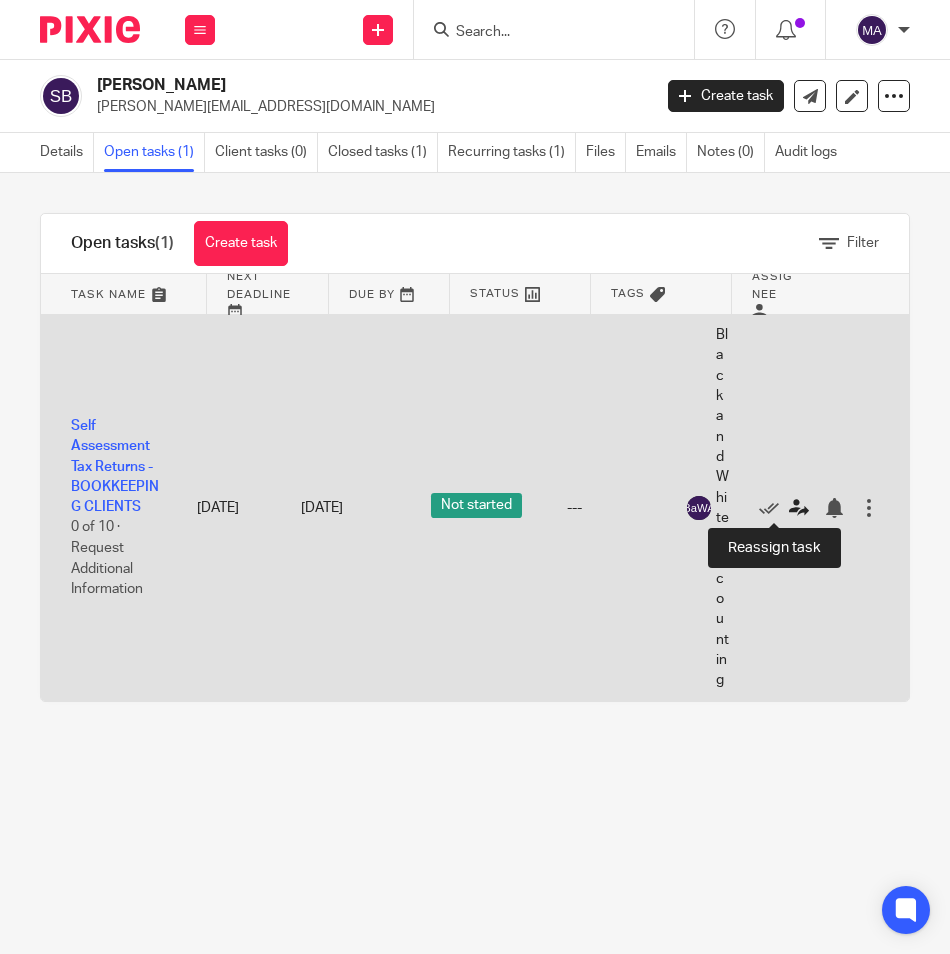 click at bounding box center (799, 508) 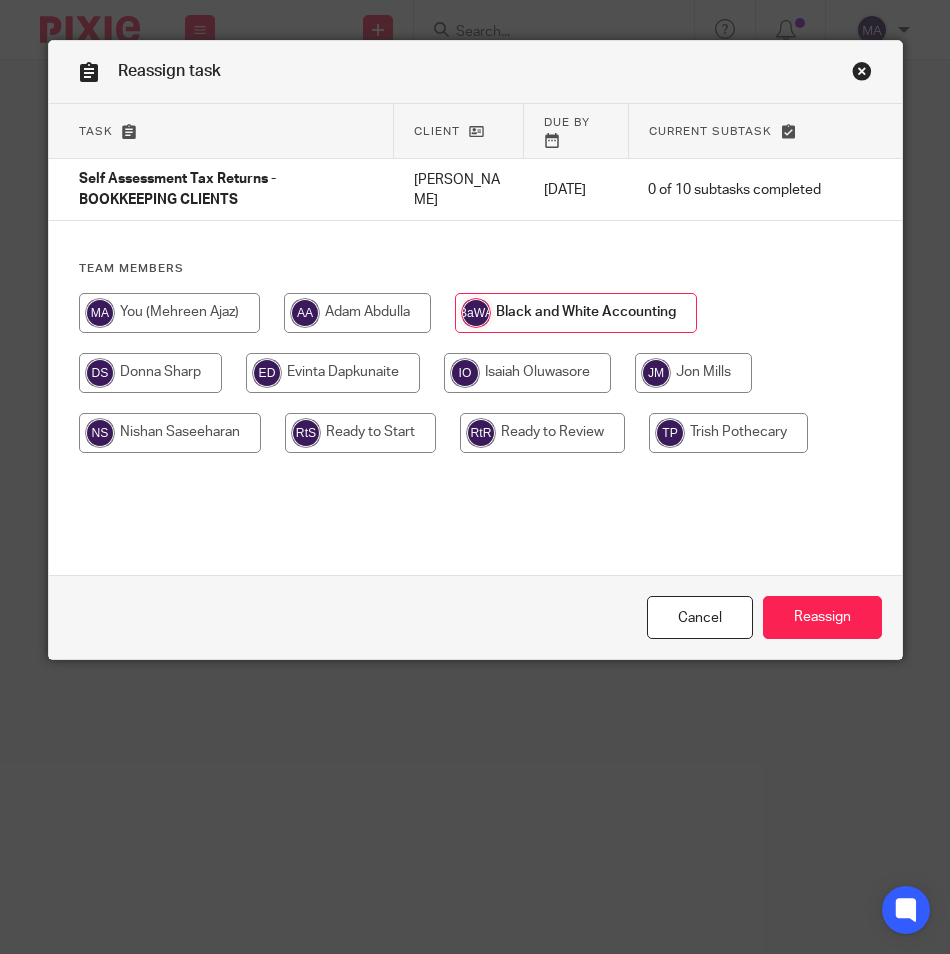 scroll, scrollTop: 0, scrollLeft: 0, axis: both 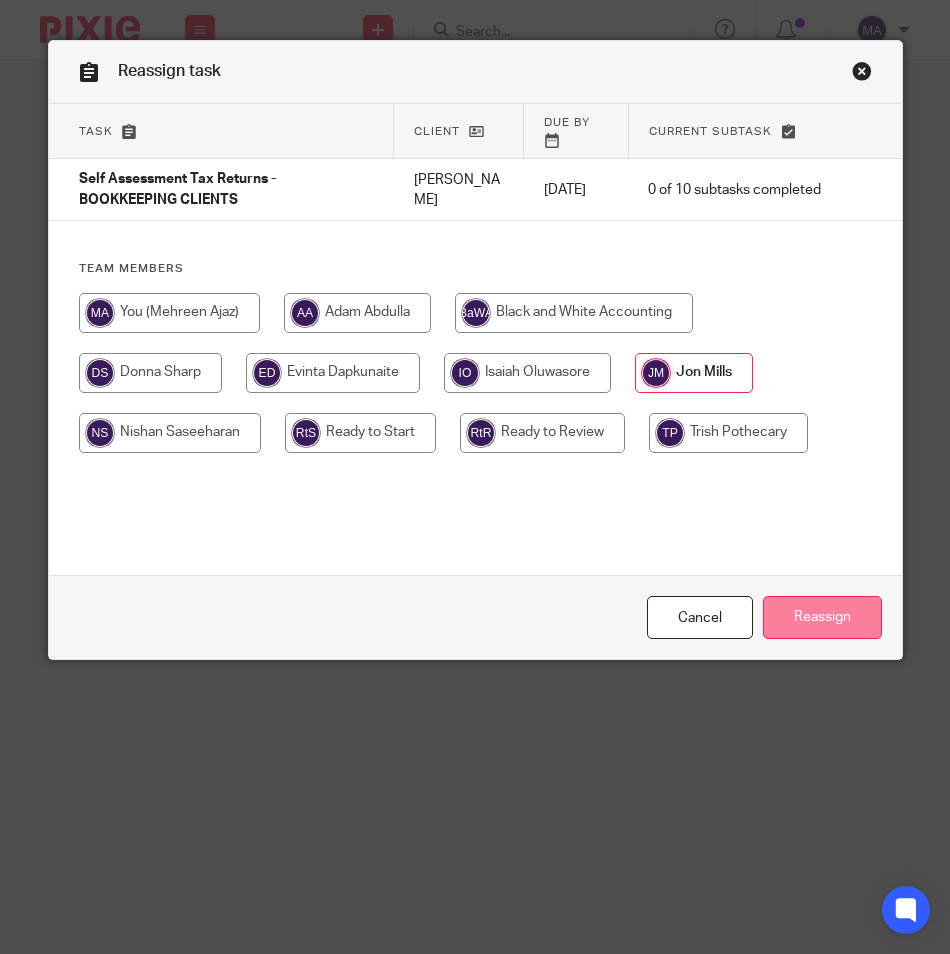 click on "Reassign" at bounding box center [822, 617] 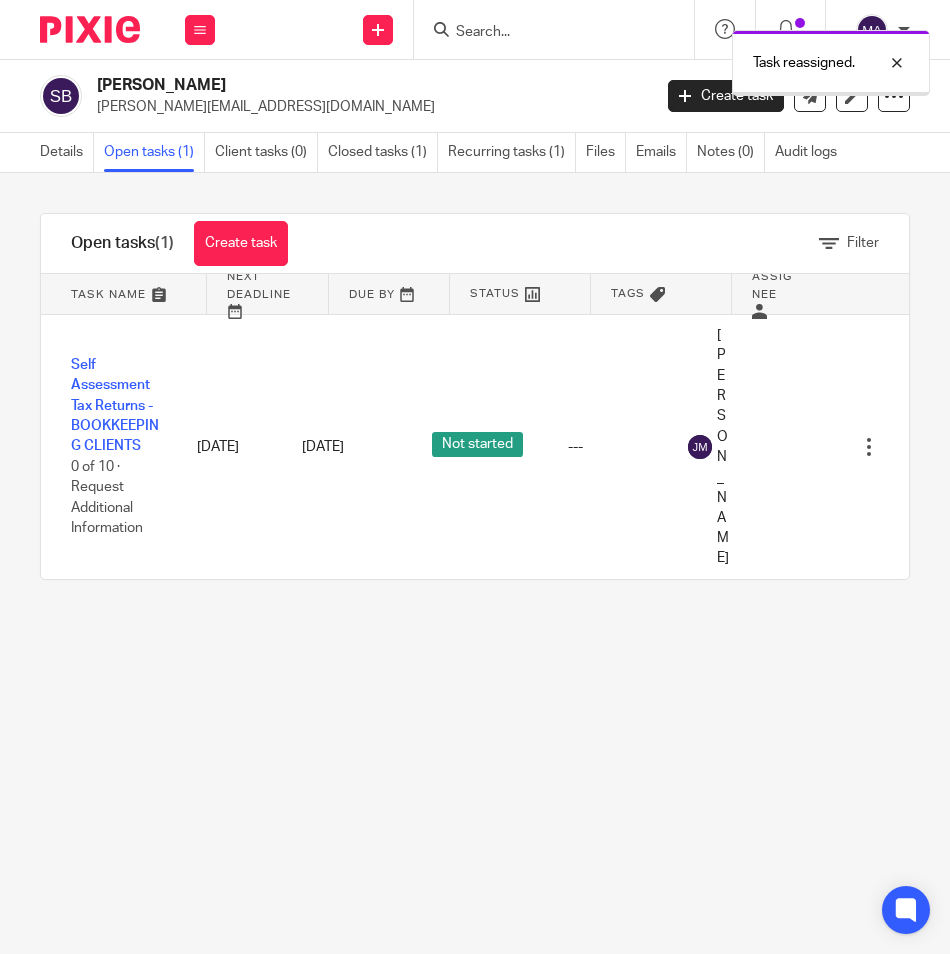 scroll, scrollTop: 0, scrollLeft: 0, axis: both 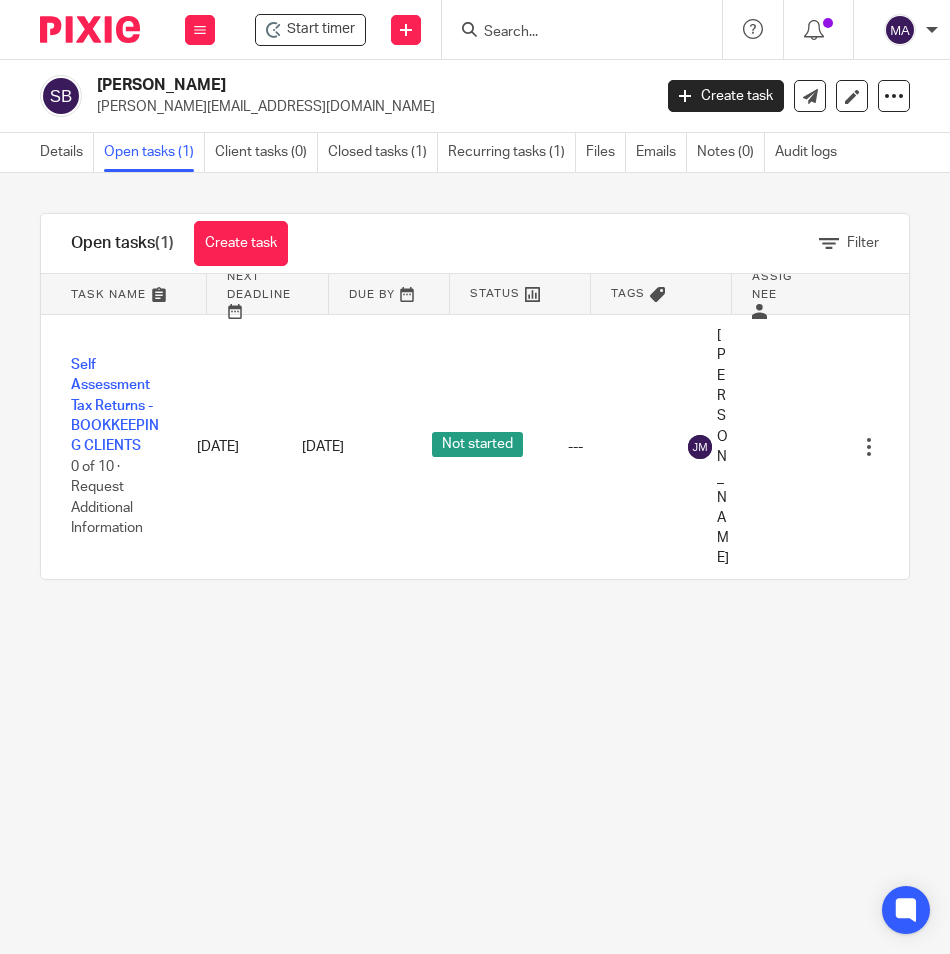 click at bounding box center (572, 33) 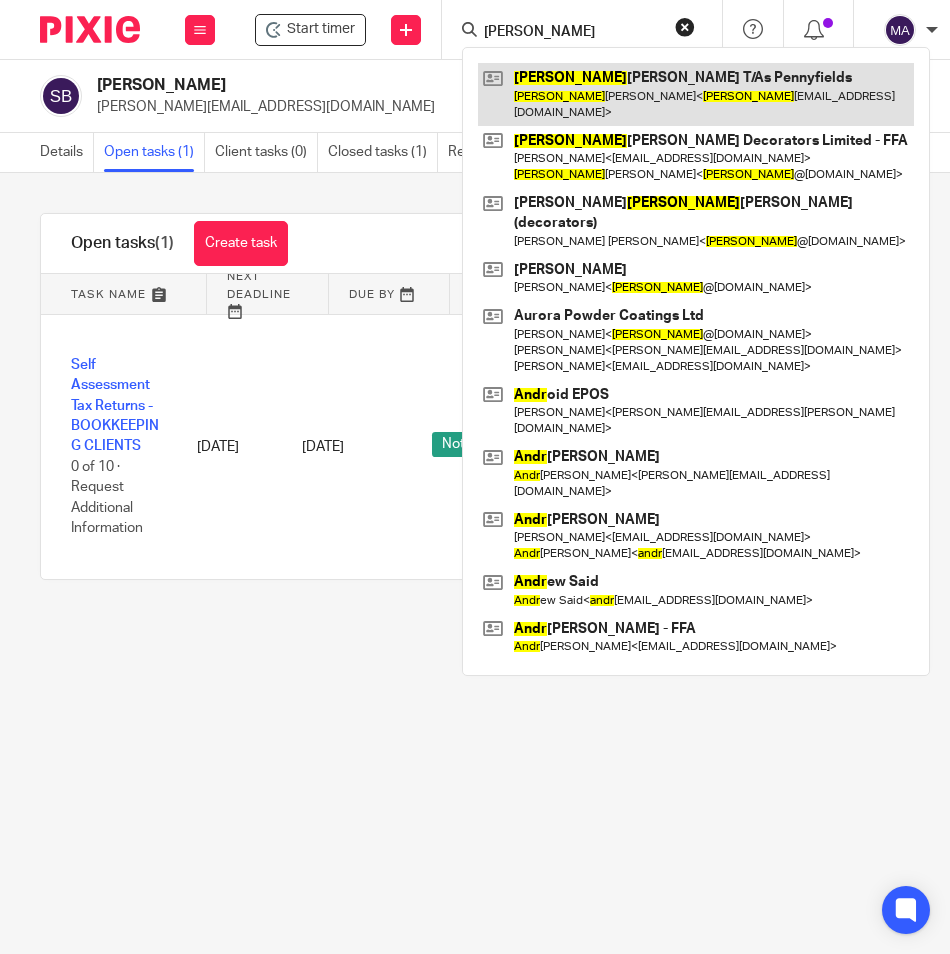 type on "[PERSON_NAME]" 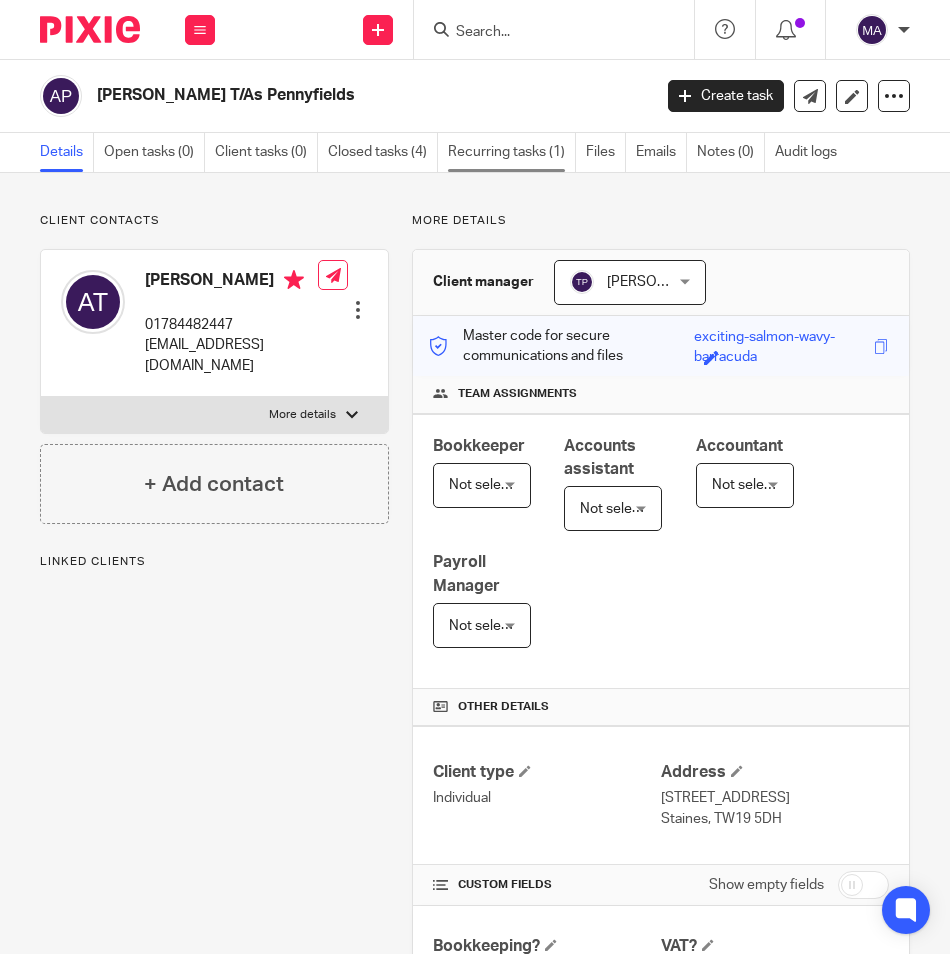 scroll, scrollTop: 0, scrollLeft: 0, axis: both 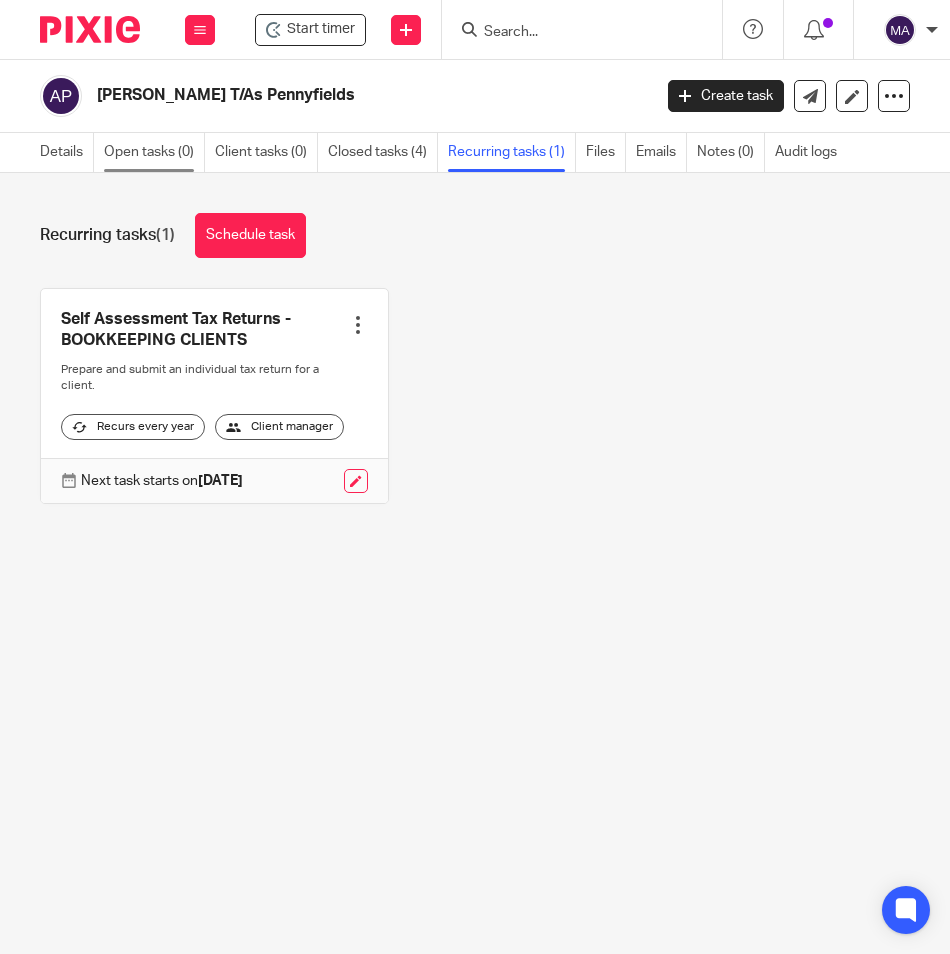 click on "Open tasks (0)" at bounding box center [154, 152] 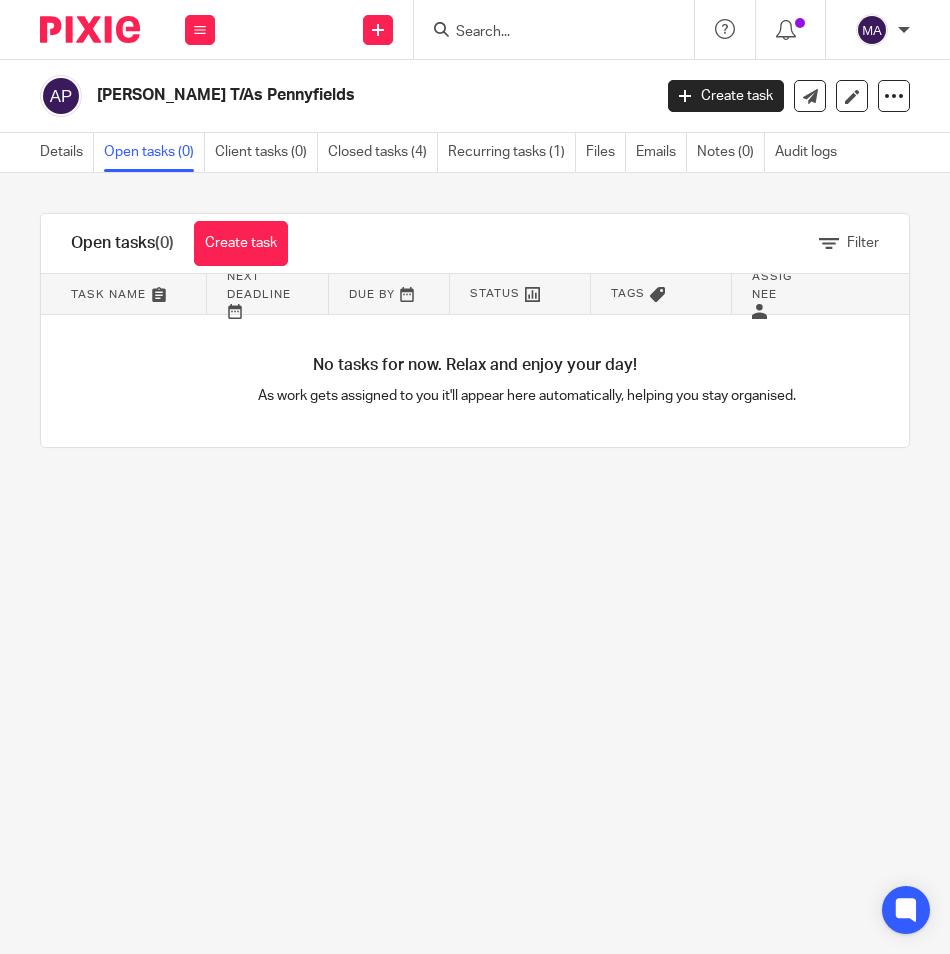 scroll, scrollTop: 0, scrollLeft: 0, axis: both 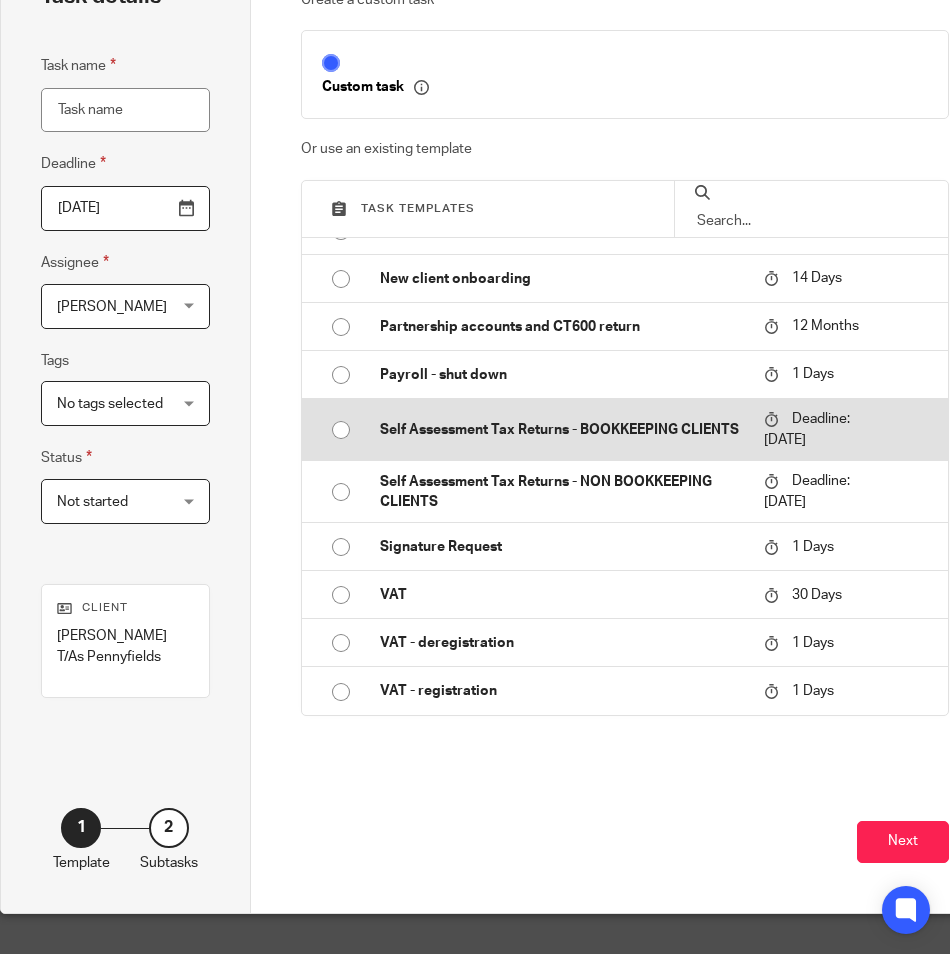 click on "Self Assessment Tax Returns - BOOKKEEPING CLIENTS" at bounding box center (562, 430) 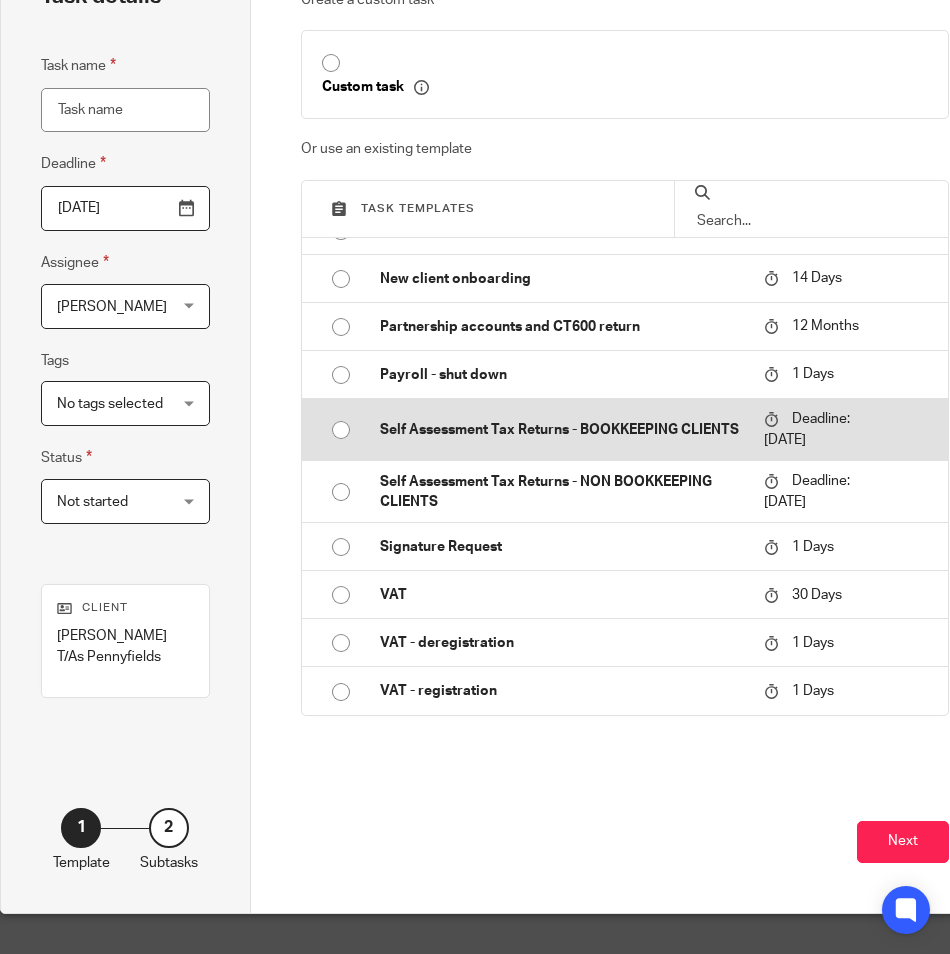 type on "[DATE]" 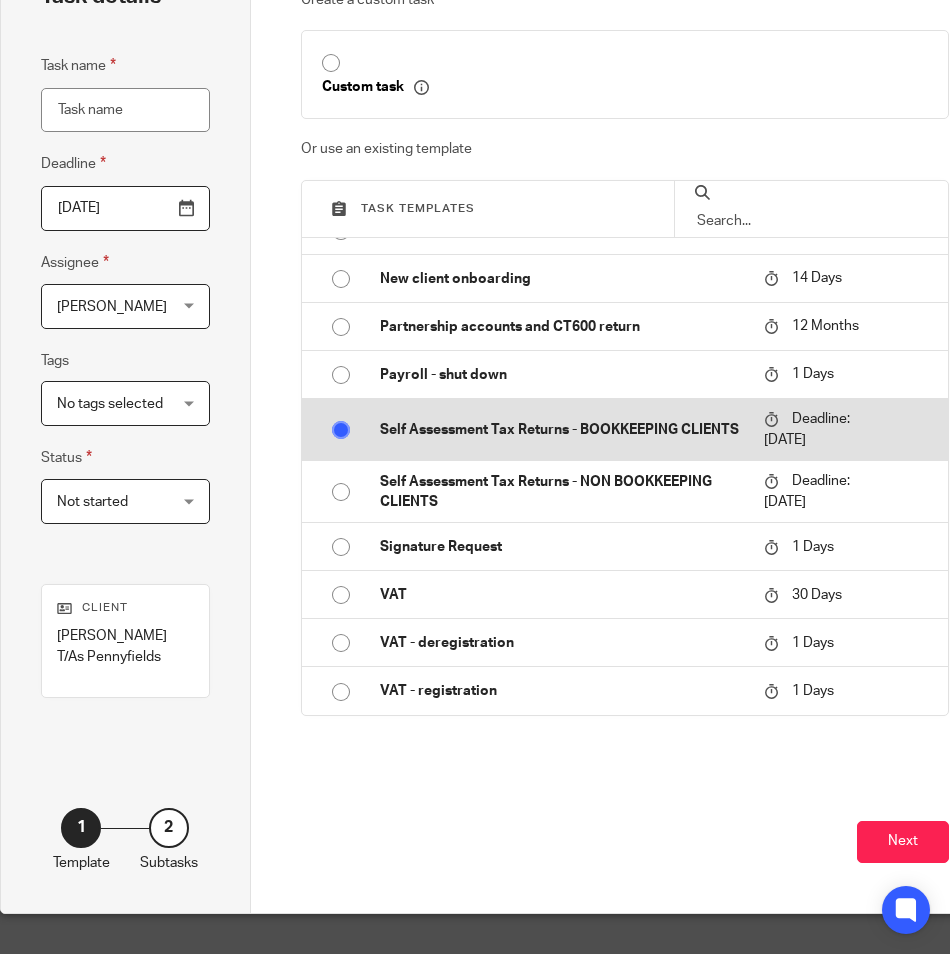 type on "Self Assessment Tax Returns - BOOKKEEPING CLIENTS" 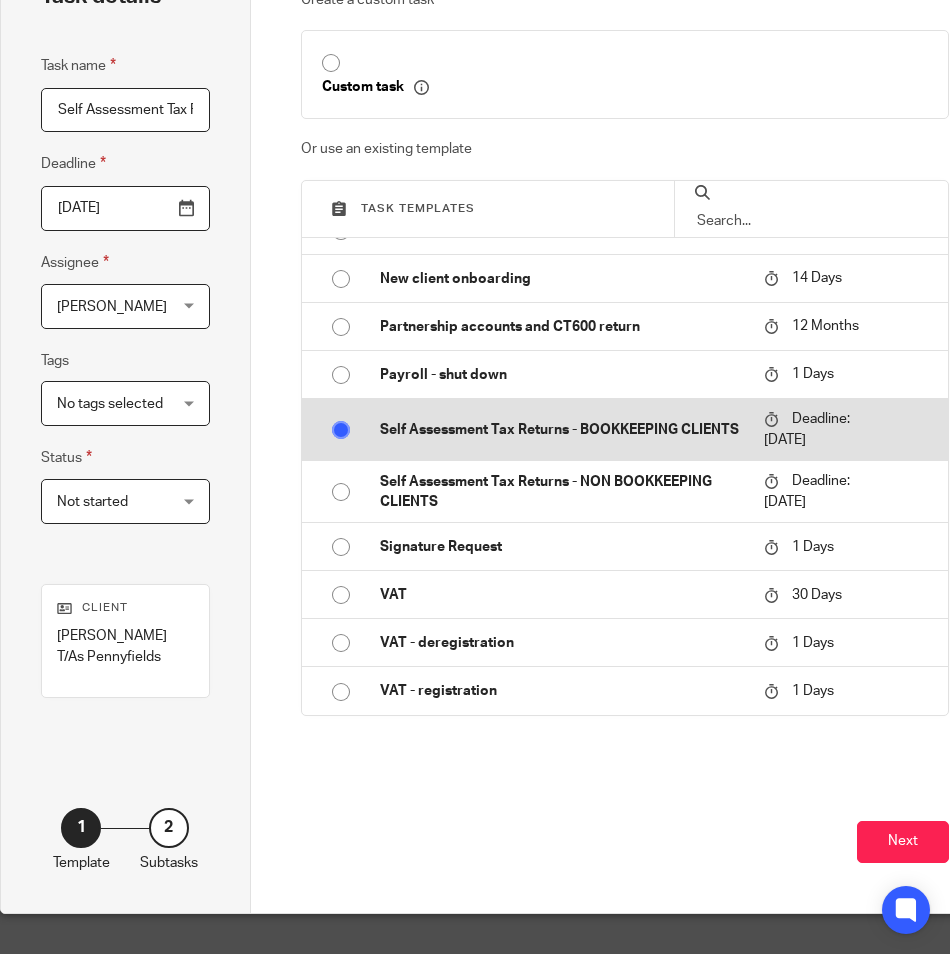 radio on "true" 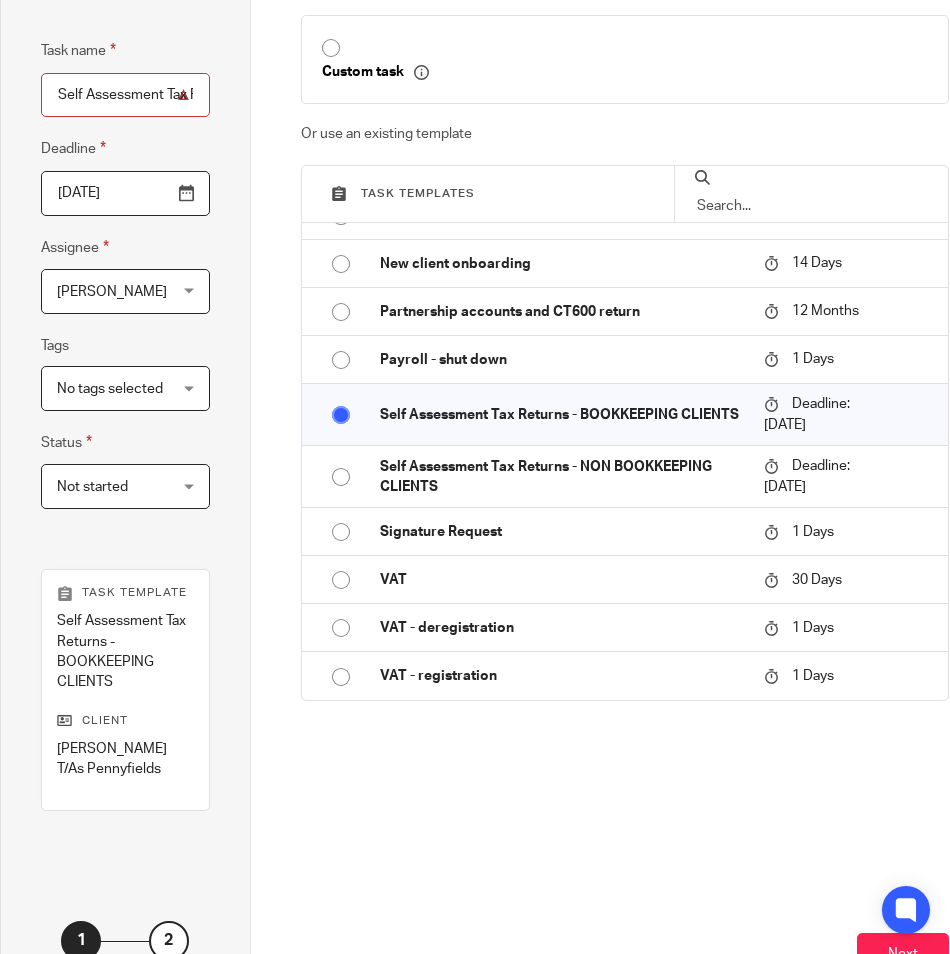 click on "Mehreen Ajaz
Mehreen Ajaz" at bounding box center (125, 291) 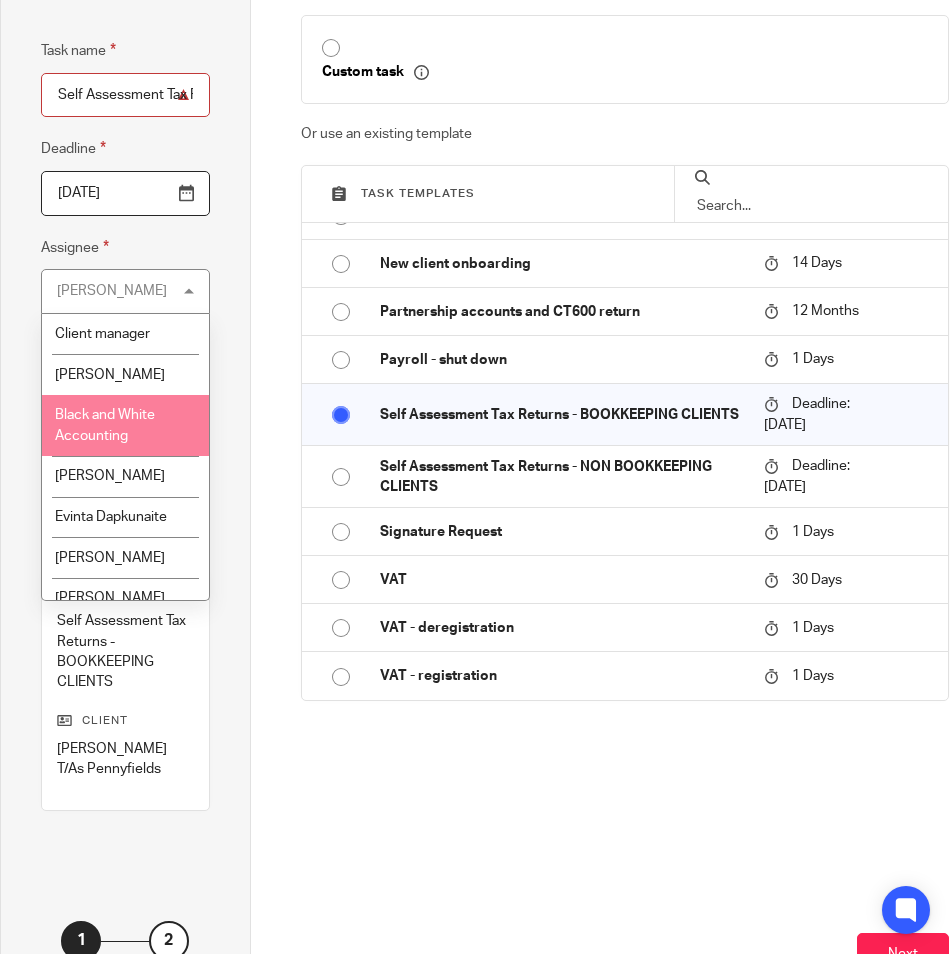 click on "Black and White Accounting" at bounding box center [105, 425] 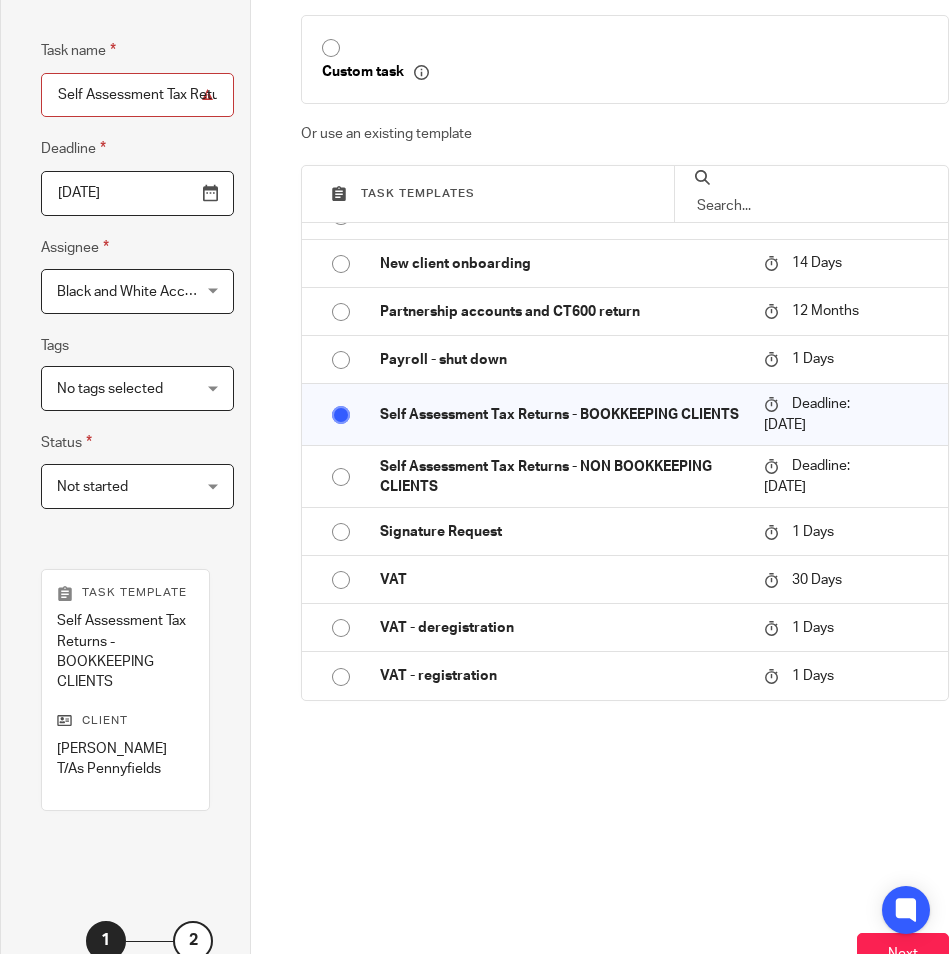 click on "Not started
Not started" at bounding box center (137, 486) 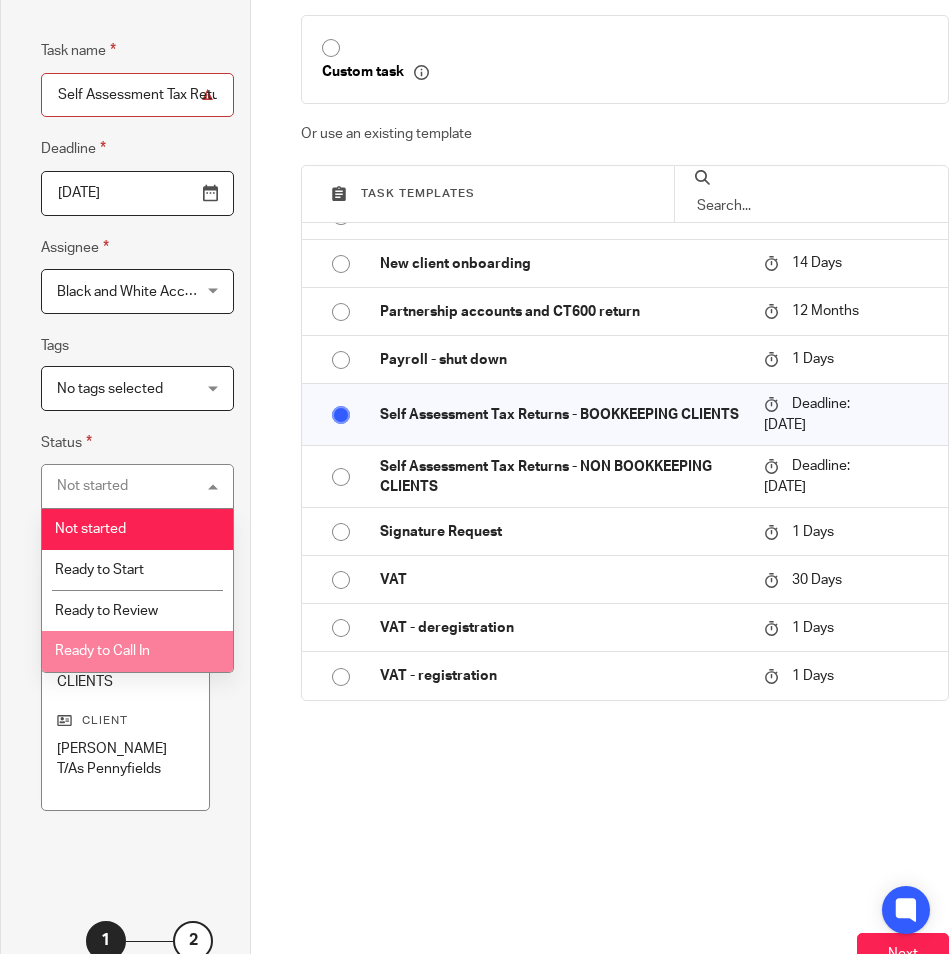 click on "Ready to Call In" at bounding box center (137, 651) 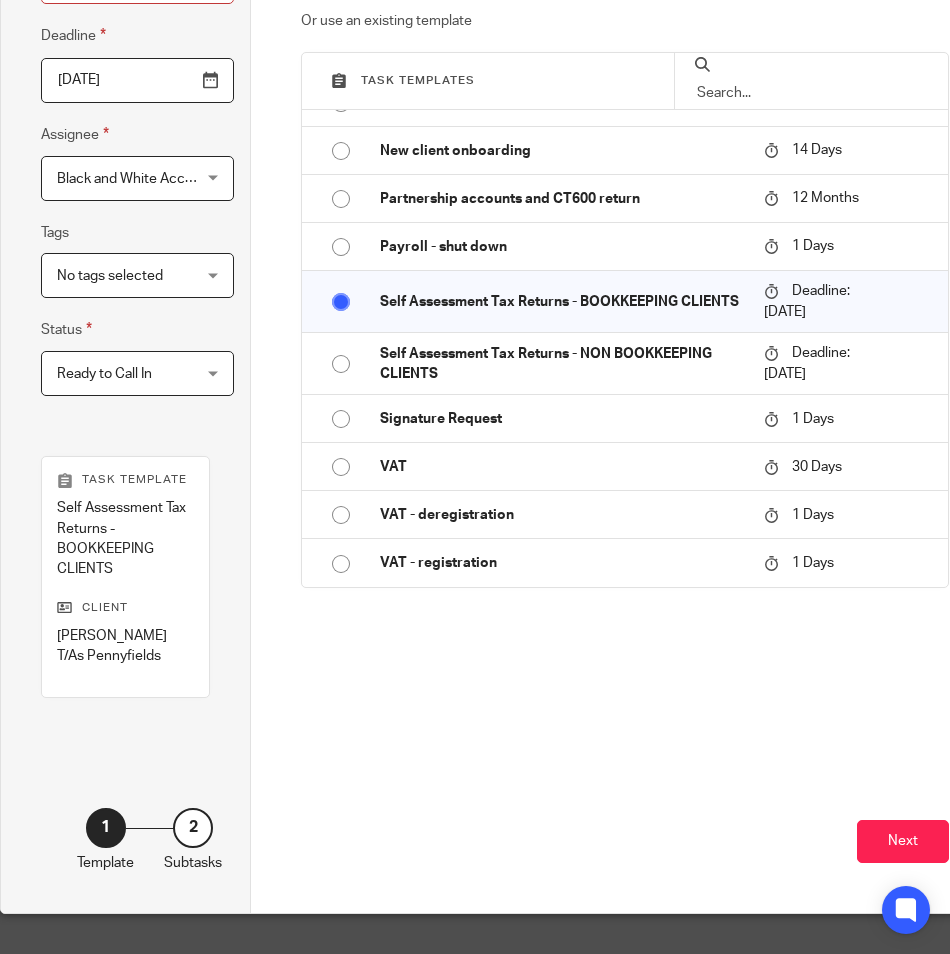 scroll, scrollTop: 244, scrollLeft: 0, axis: vertical 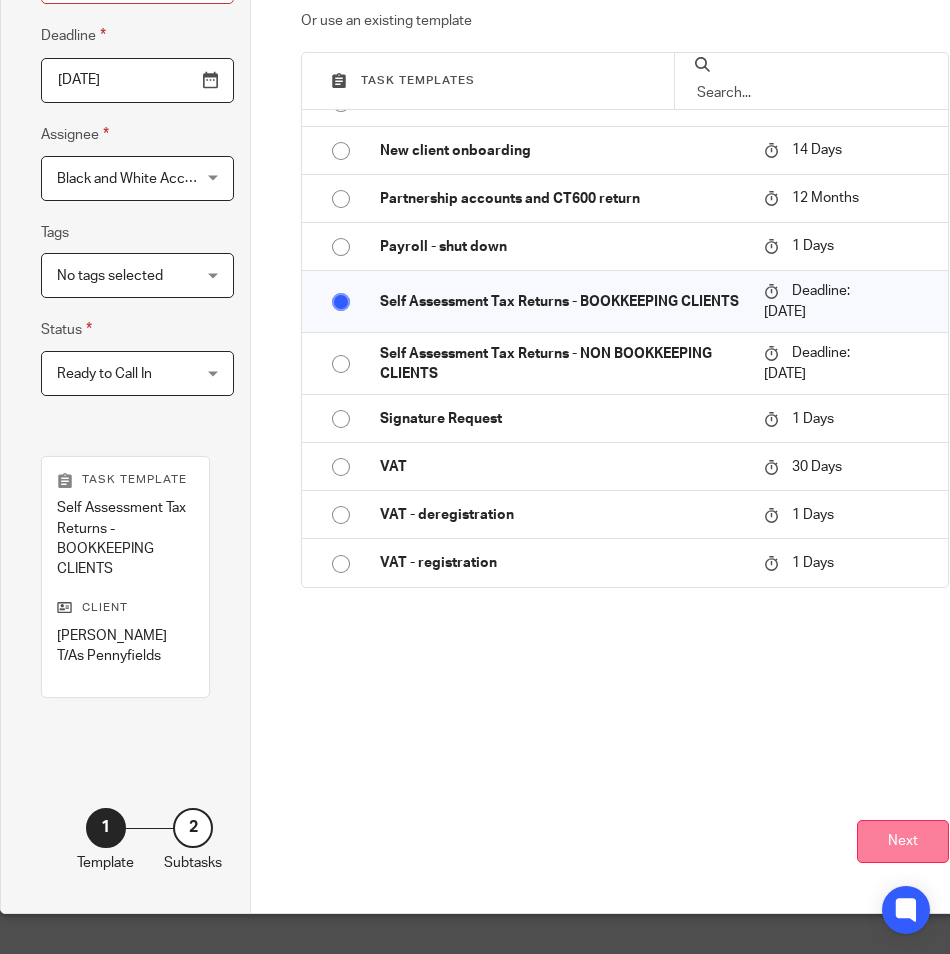 click on "Next" at bounding box center (903, 841) 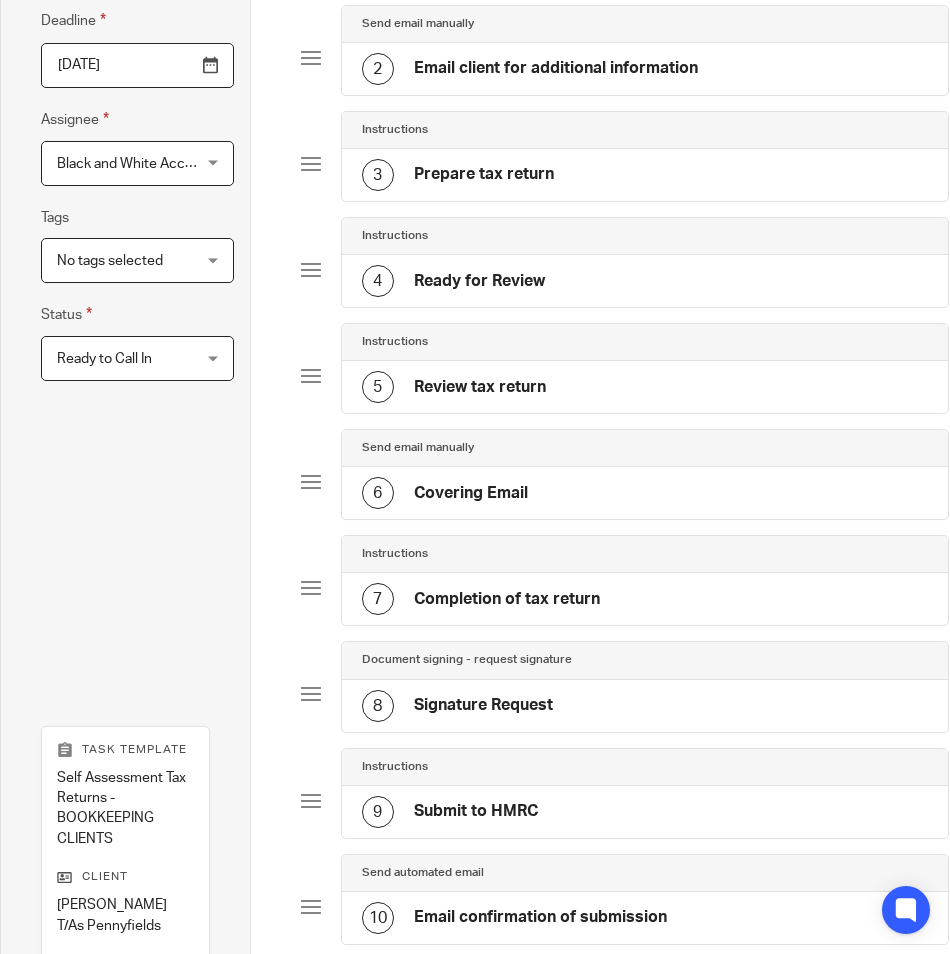 scroll, scrollTop: 528, scrollLeft: 0, axis: vertical 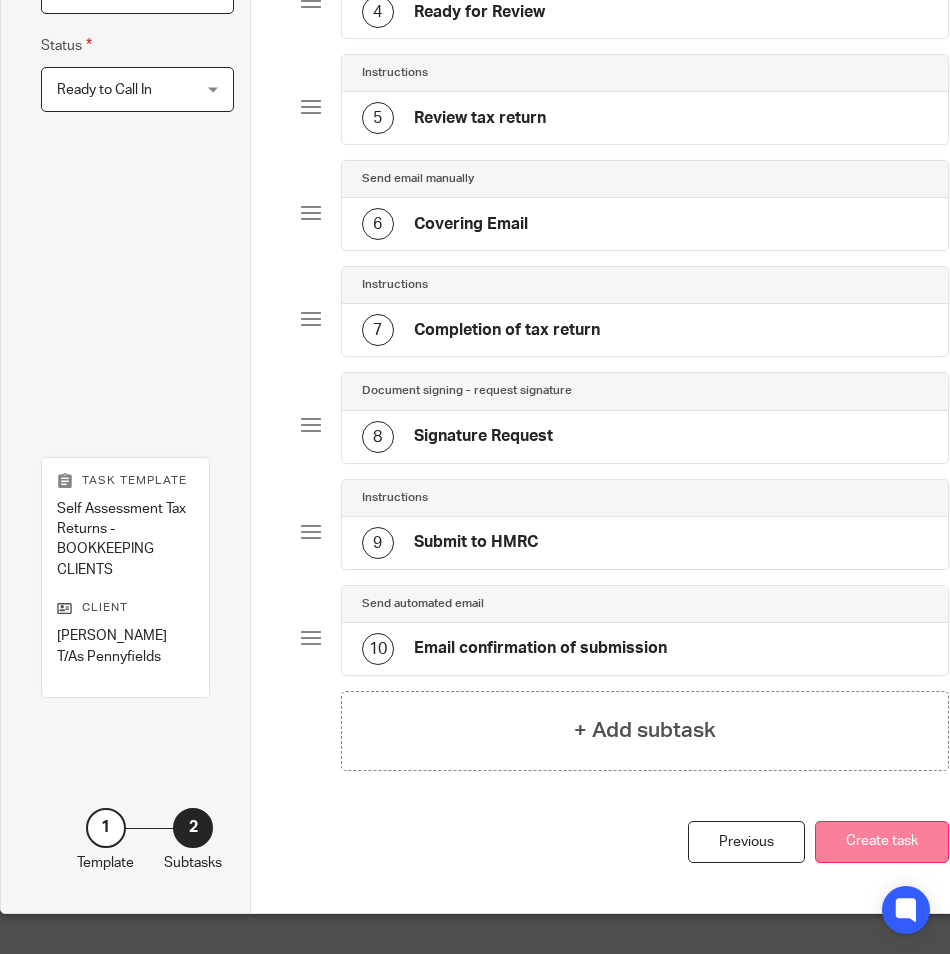 click on "Create task" at bounding box center [882, 842] 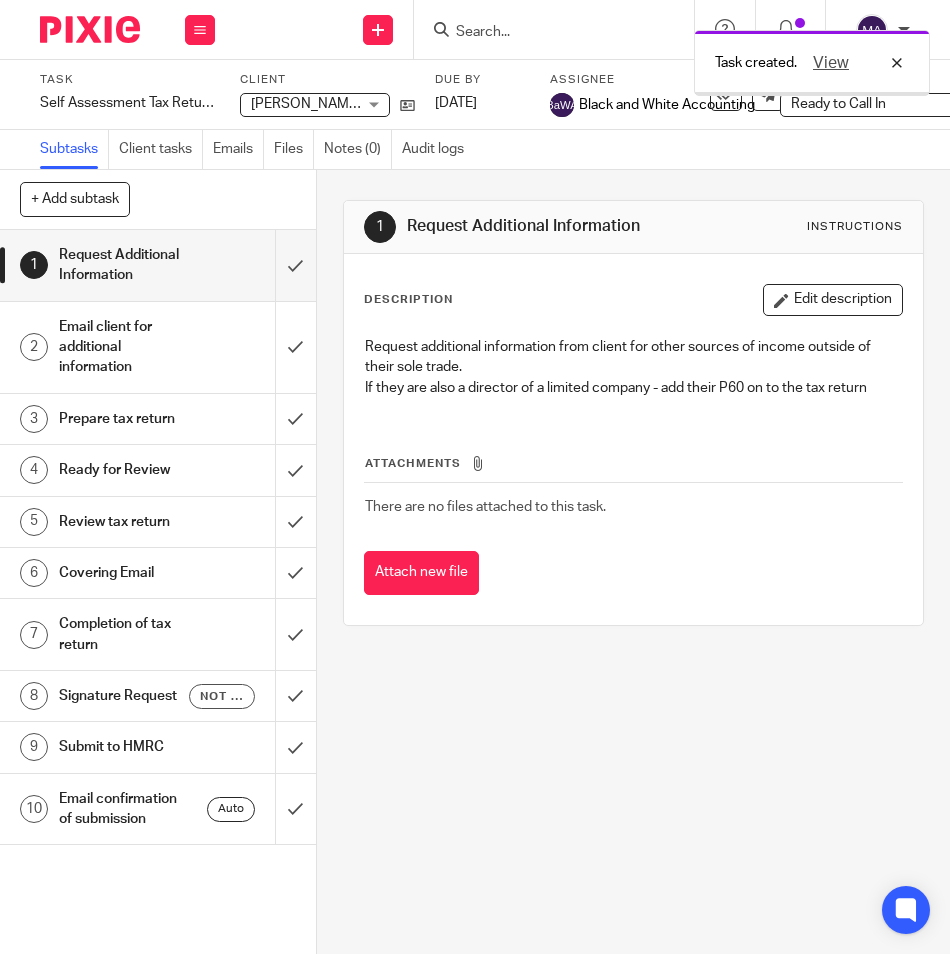 scroll, scrollTop: 0, scrollLeft: 0, axis: both 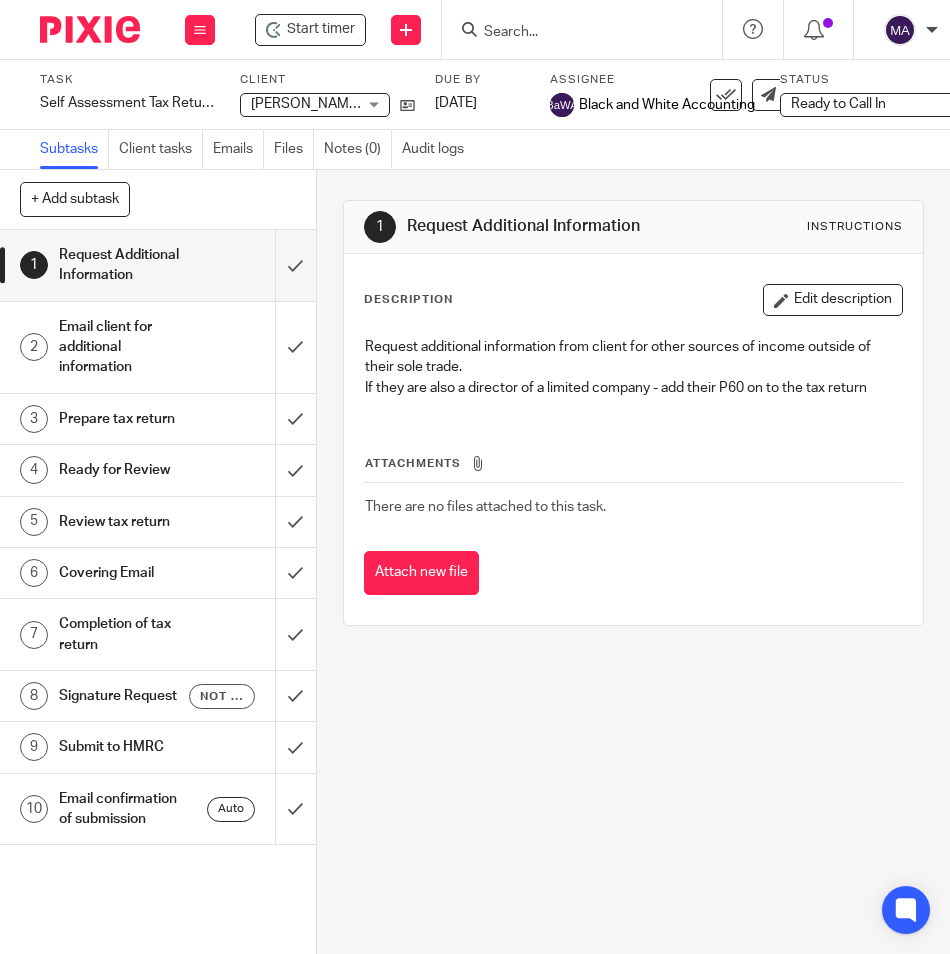 click on "1
Request Additional Information
Instructions
Description
Edit description
Request additional information from client for other sources of income outside of their sole trade. If they are also a director of a limited company - add their P60 on to the tax return           Attachments     There are no files attached to this task.   Attach new file" at bounding box center (633, 562) 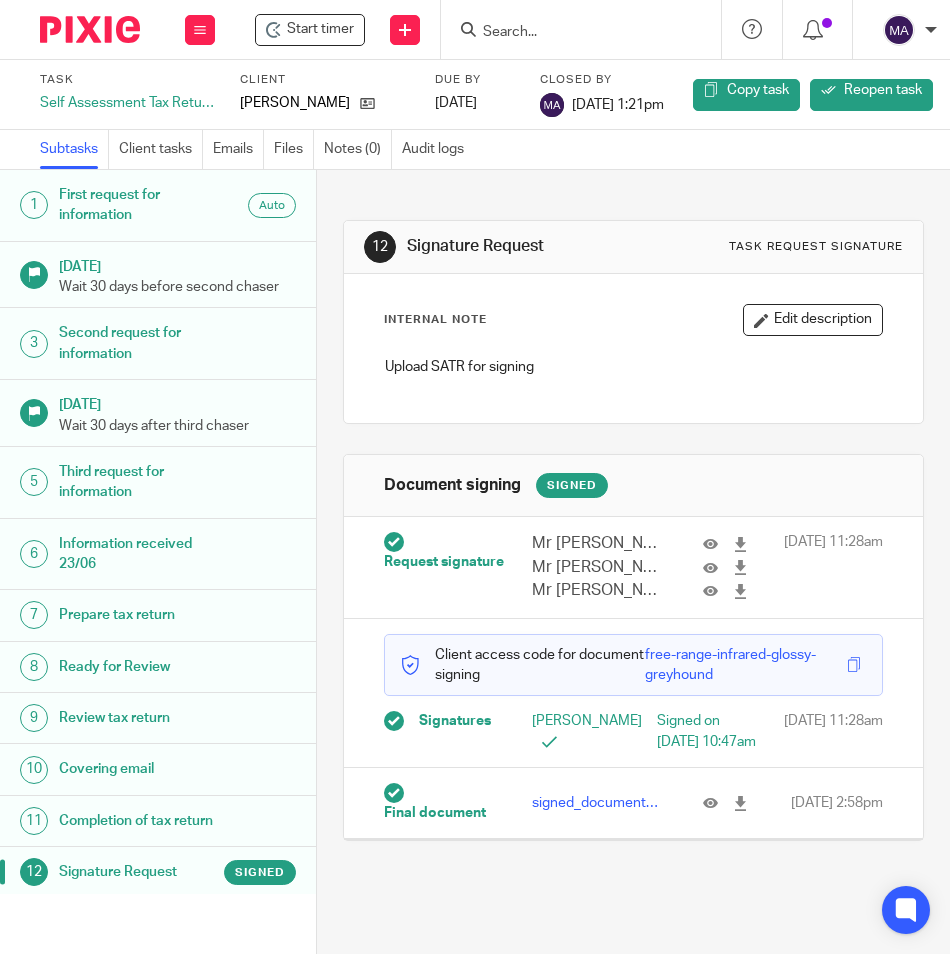 scroll, scrollTop: 0, scrollLeft: 0, axis: both 